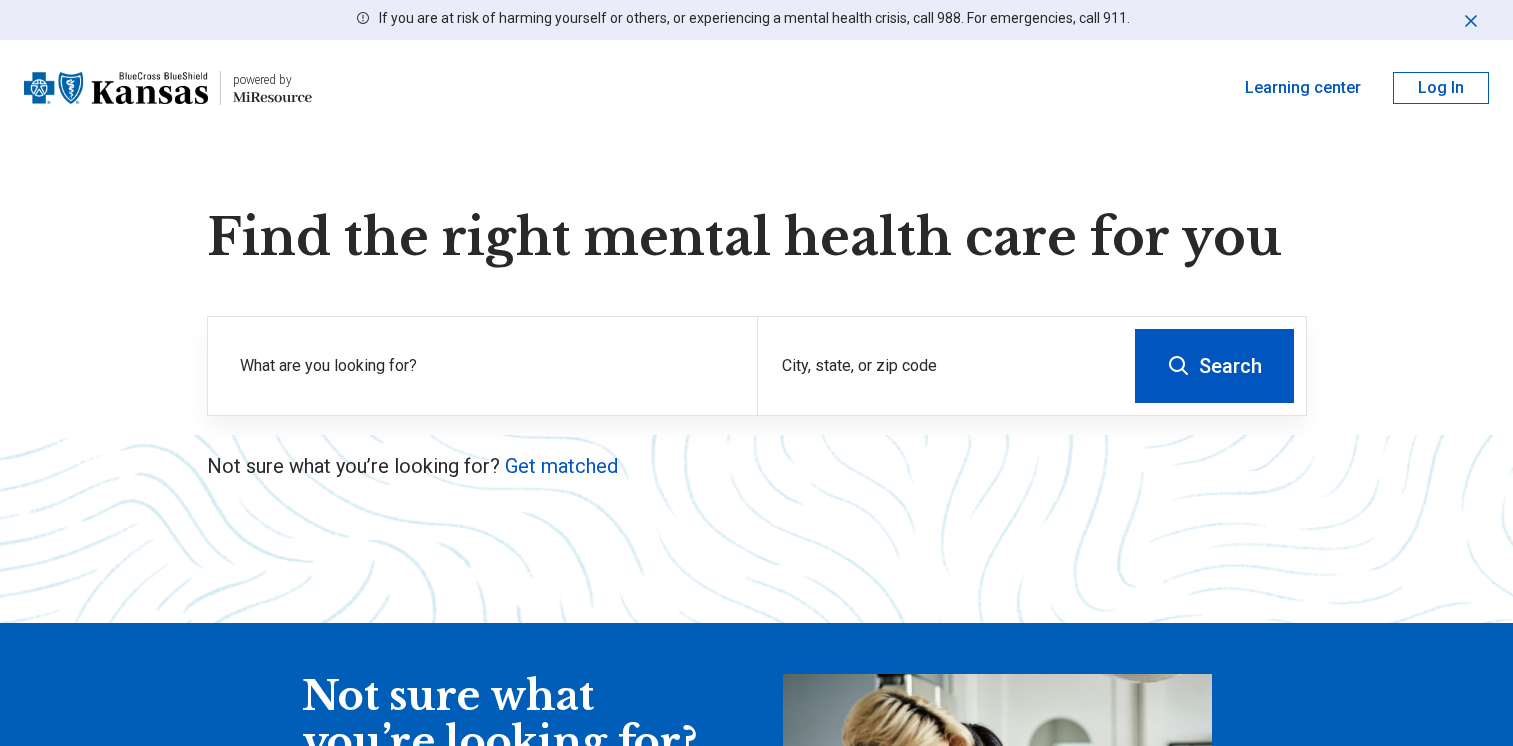 click on "What are you looking for?" at bounding box center [482, 366] 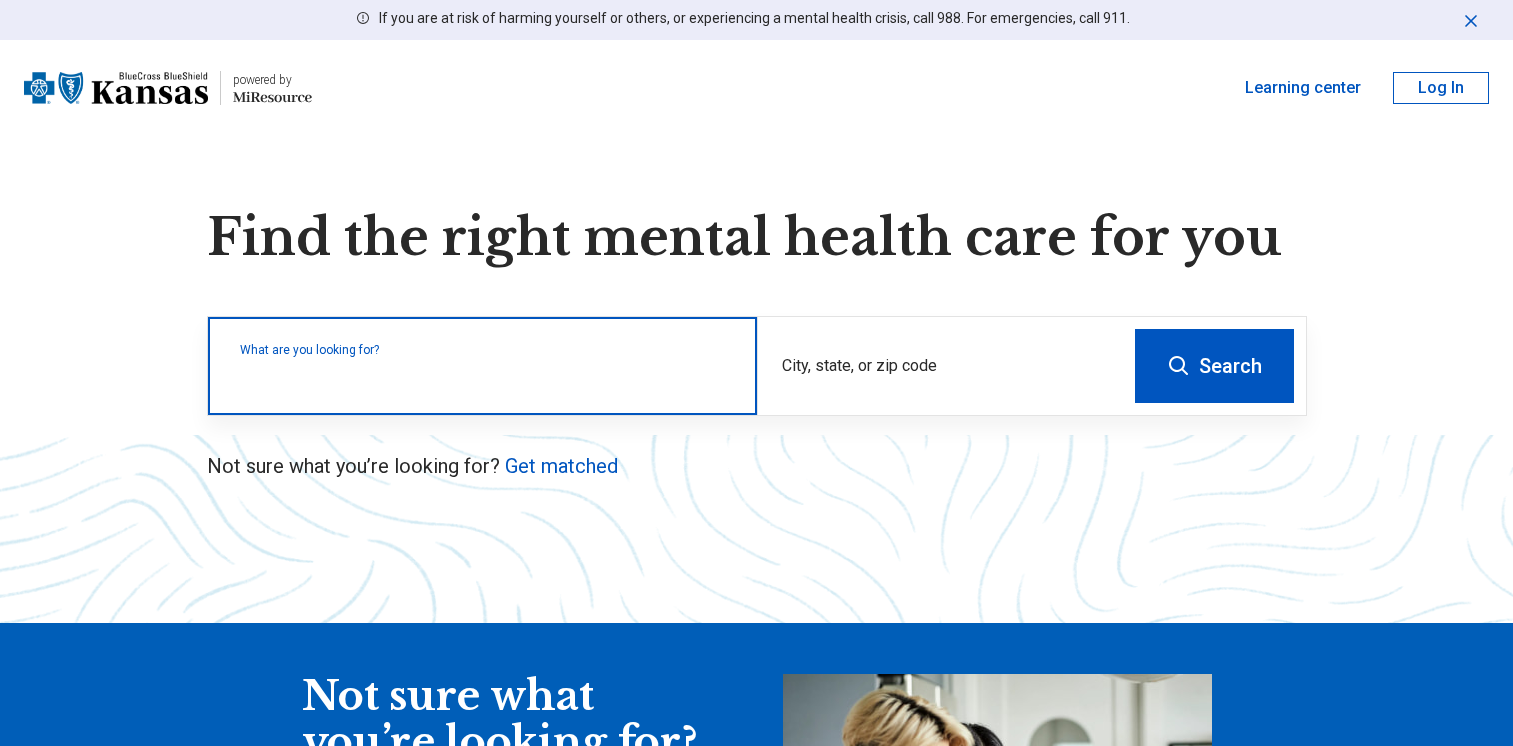 scroll, scrollTop: 0, scrollLeft: 0, axis: both 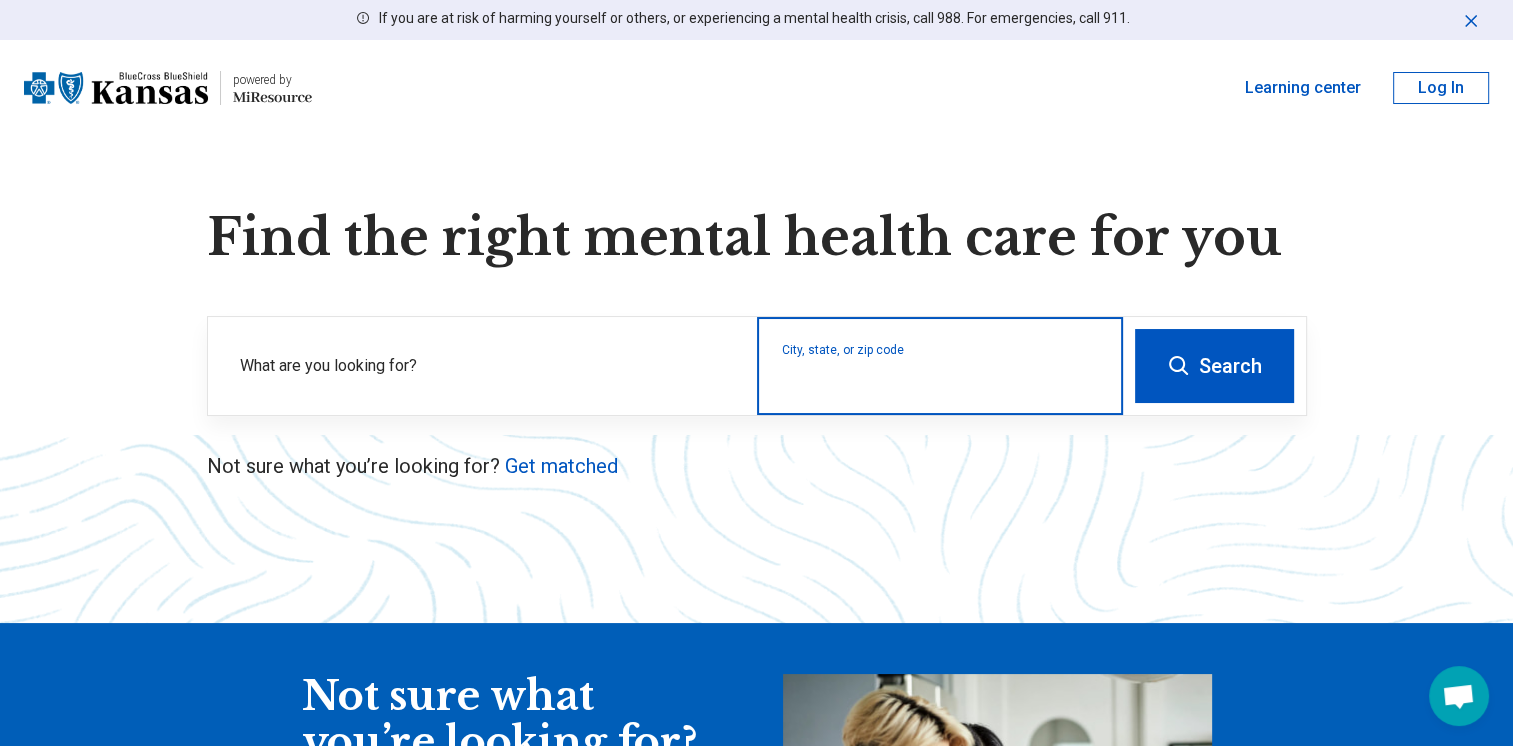 click on "City, state, or zip code" at bounding box center [940, 379] 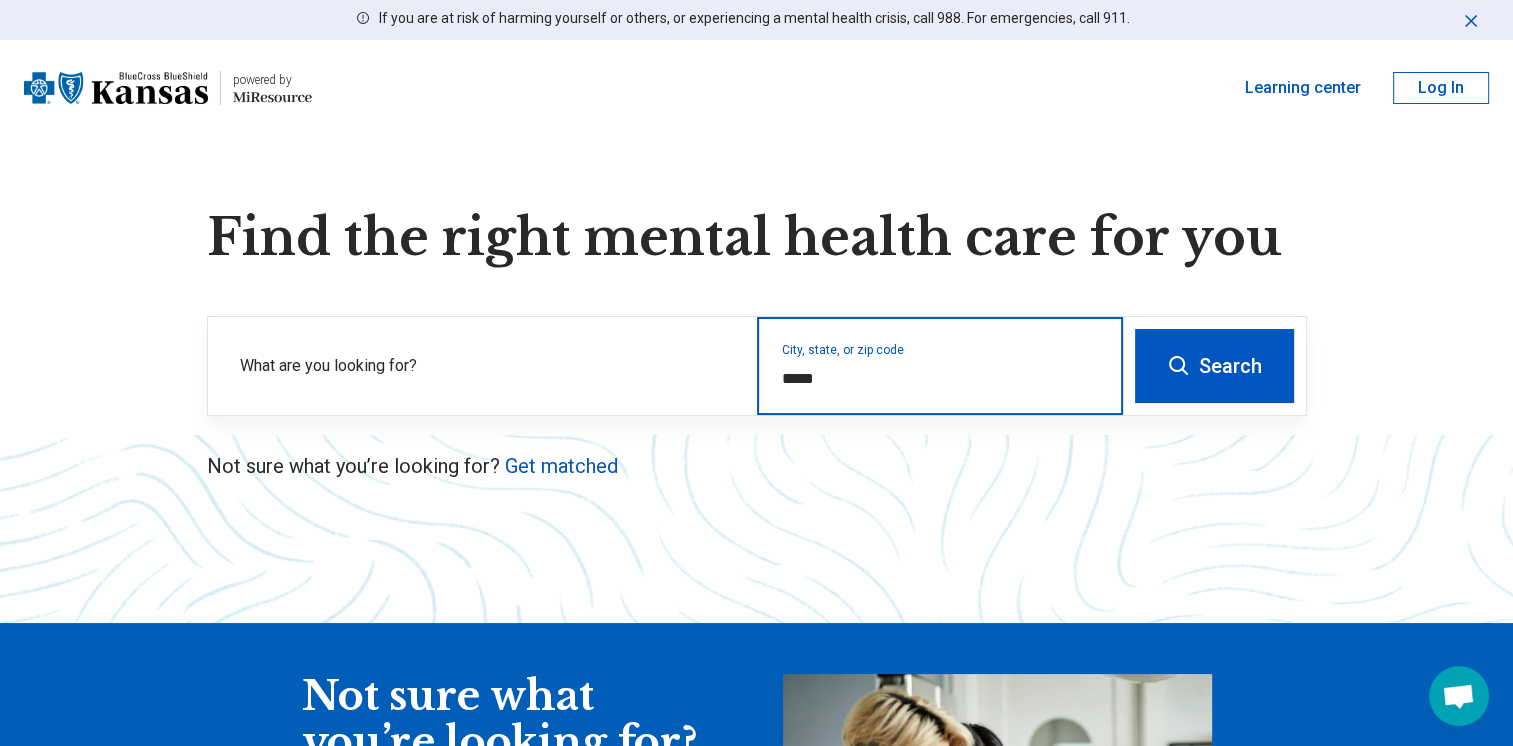 type on "*****" 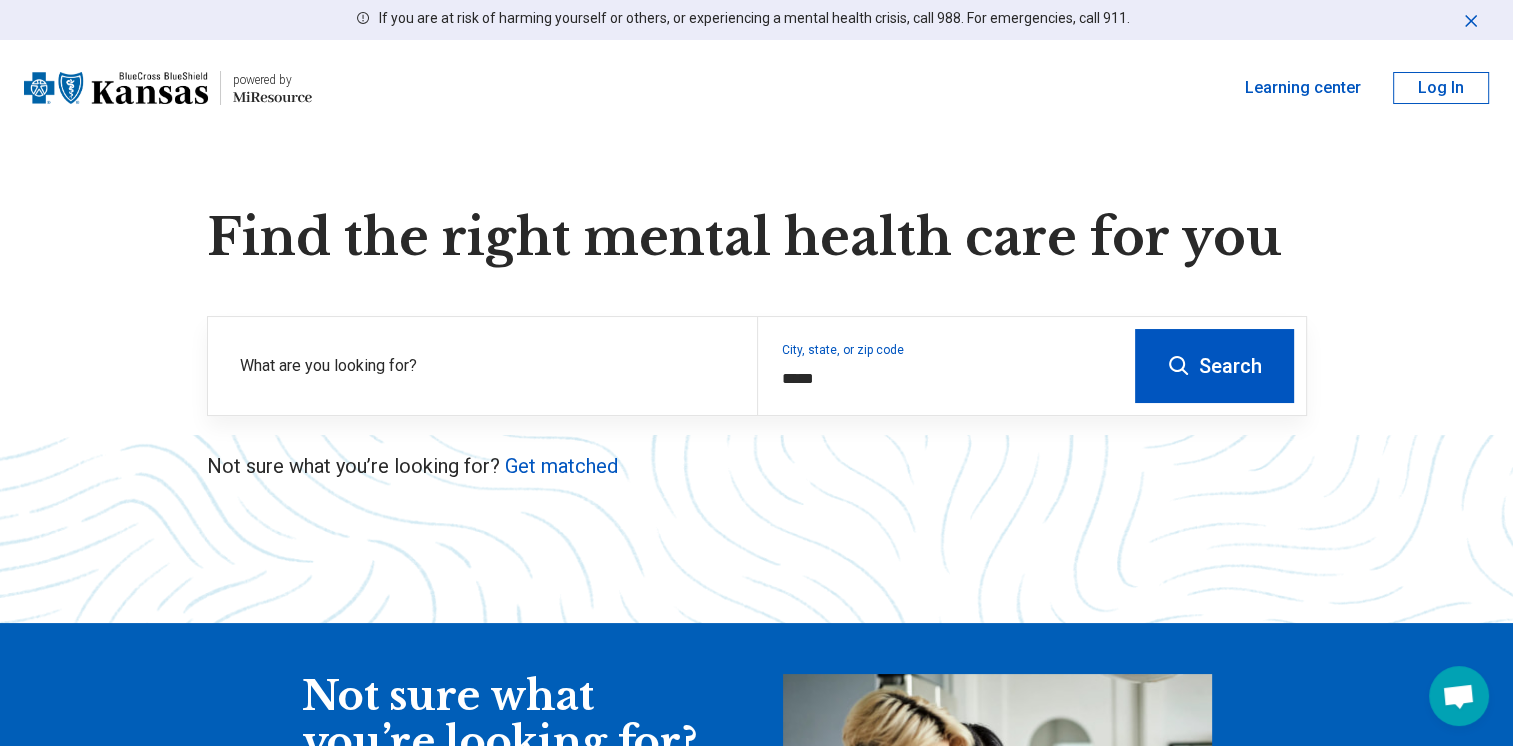 type 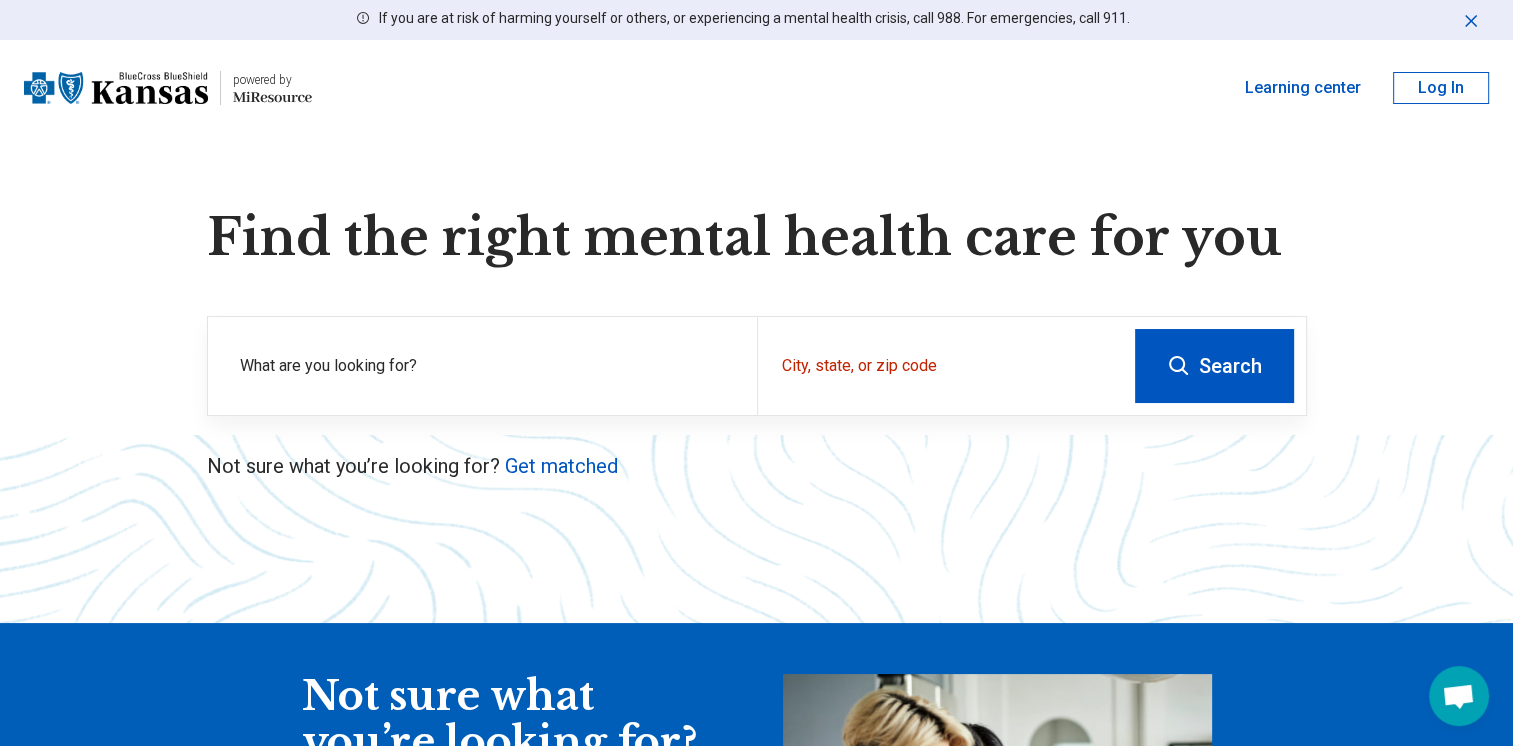 click on "Search" at bounding box center (1214, 366) 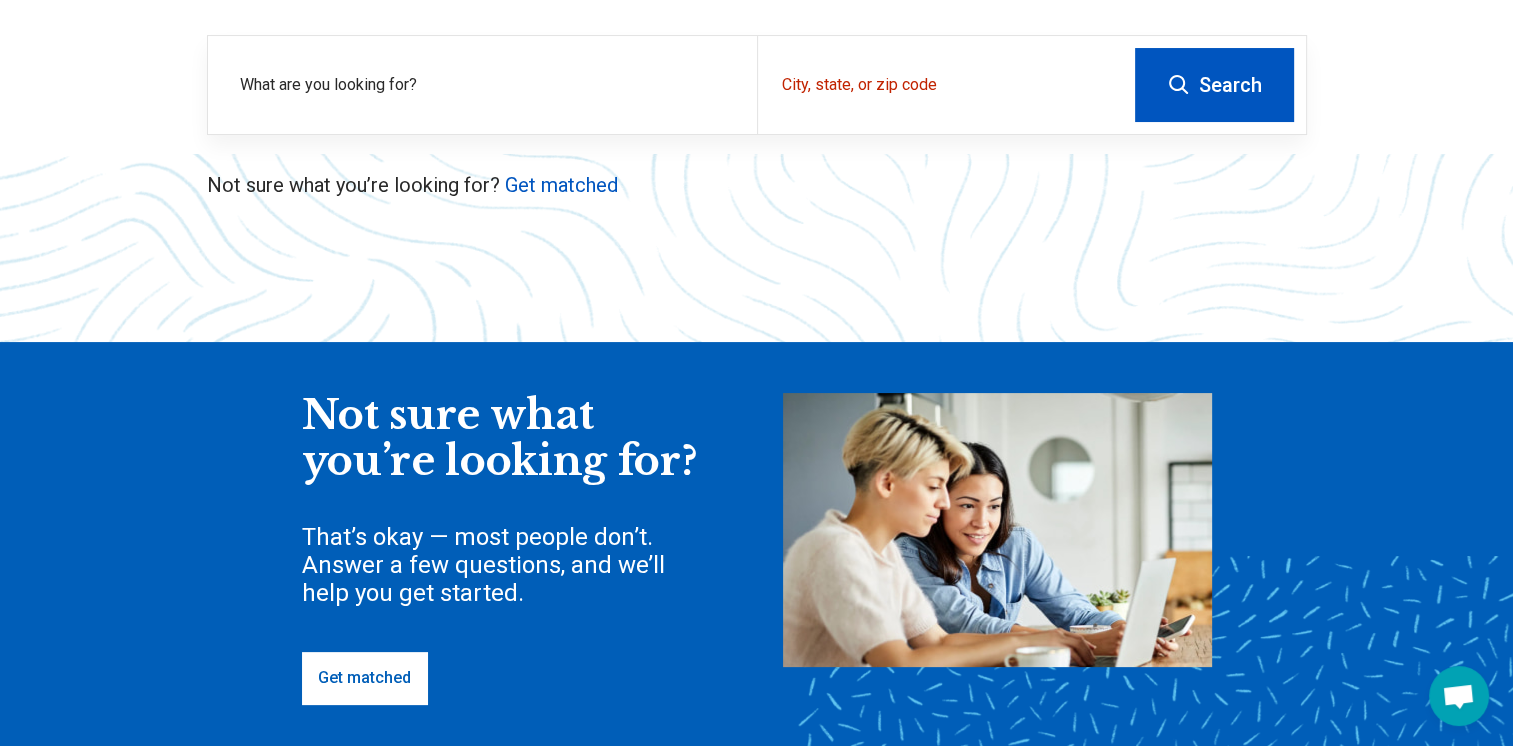 scroll, scrollTop: 440, scrollLeft: 0, axis: vertical 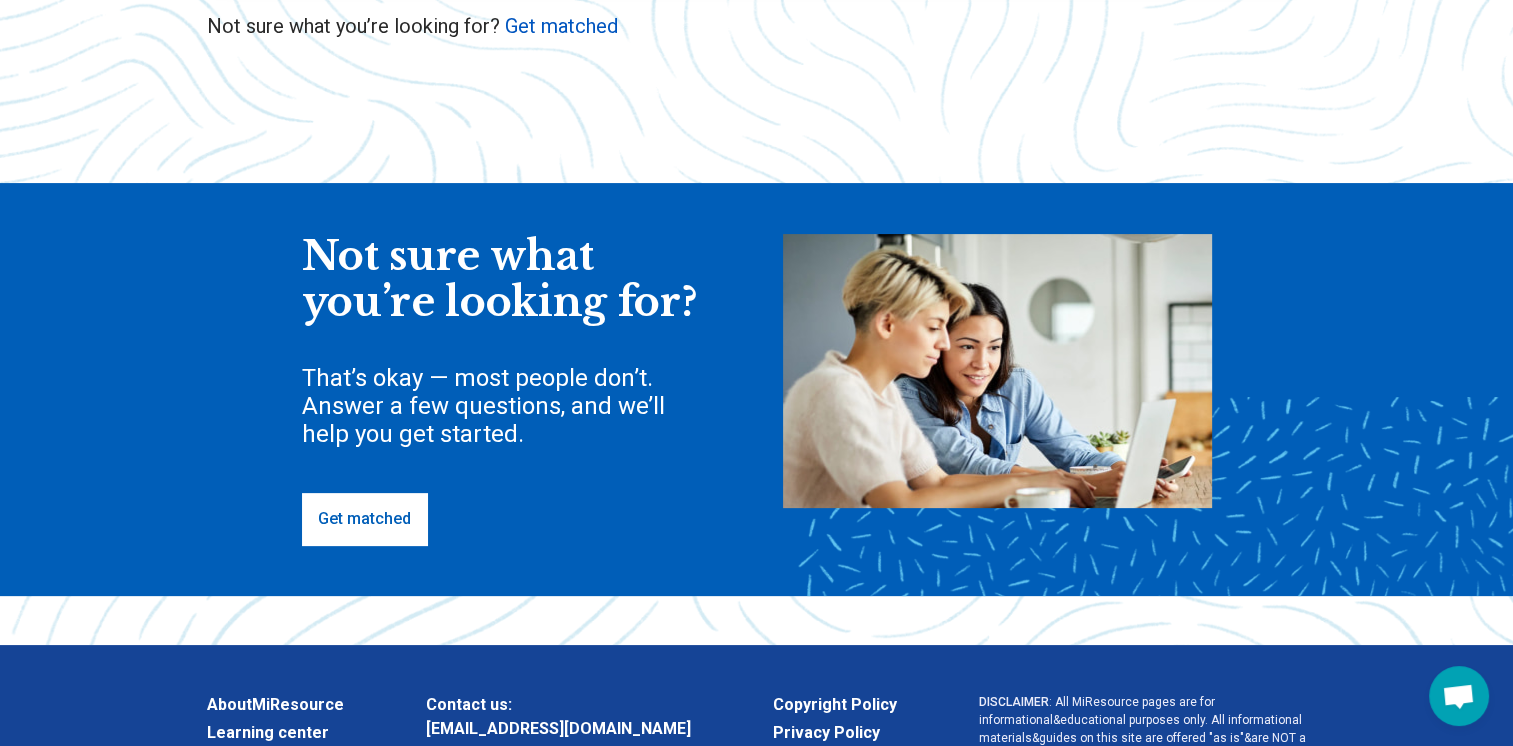 click on "Get matched" at bounding box center [364, 519] 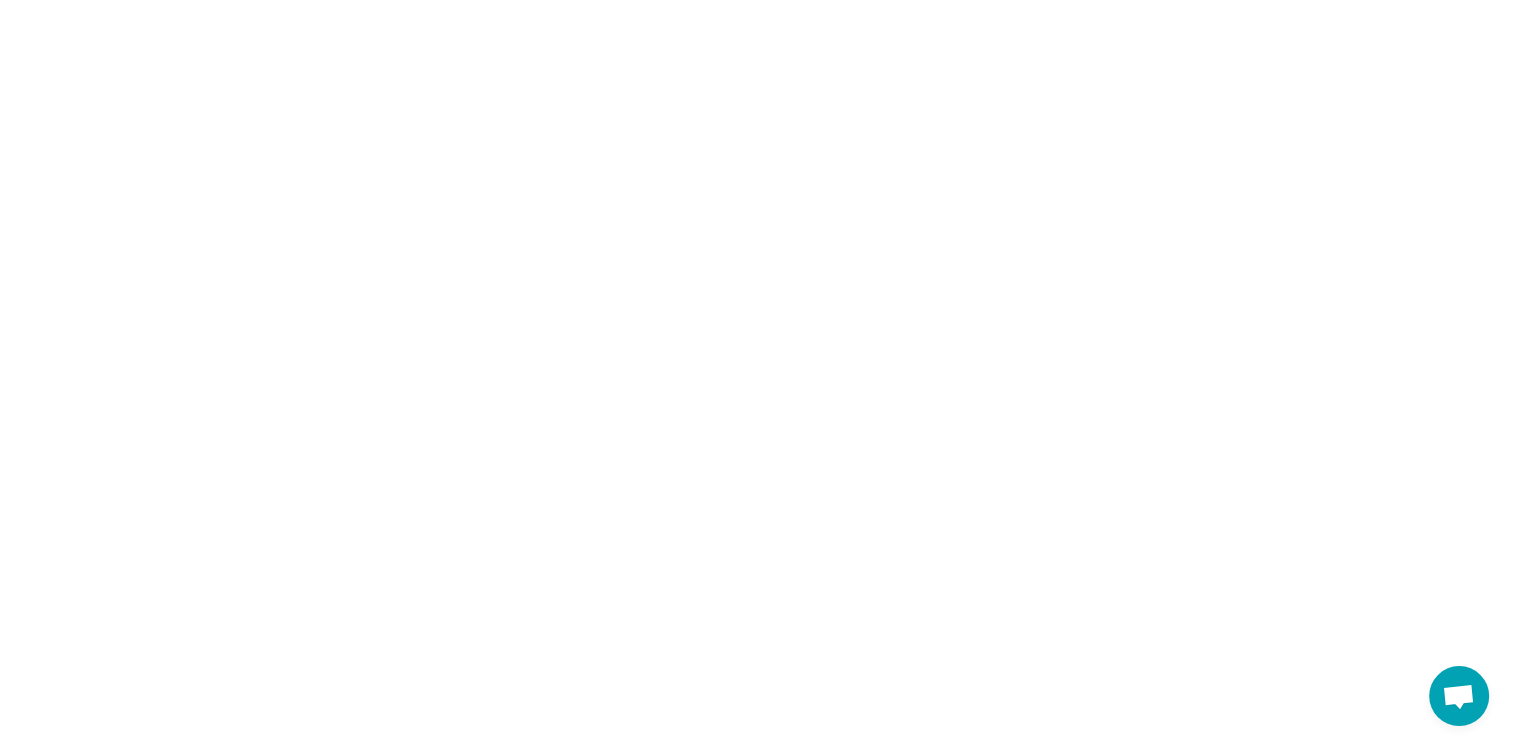 scroll, scrollTop: 0, scrollLeft: 0, axis: both 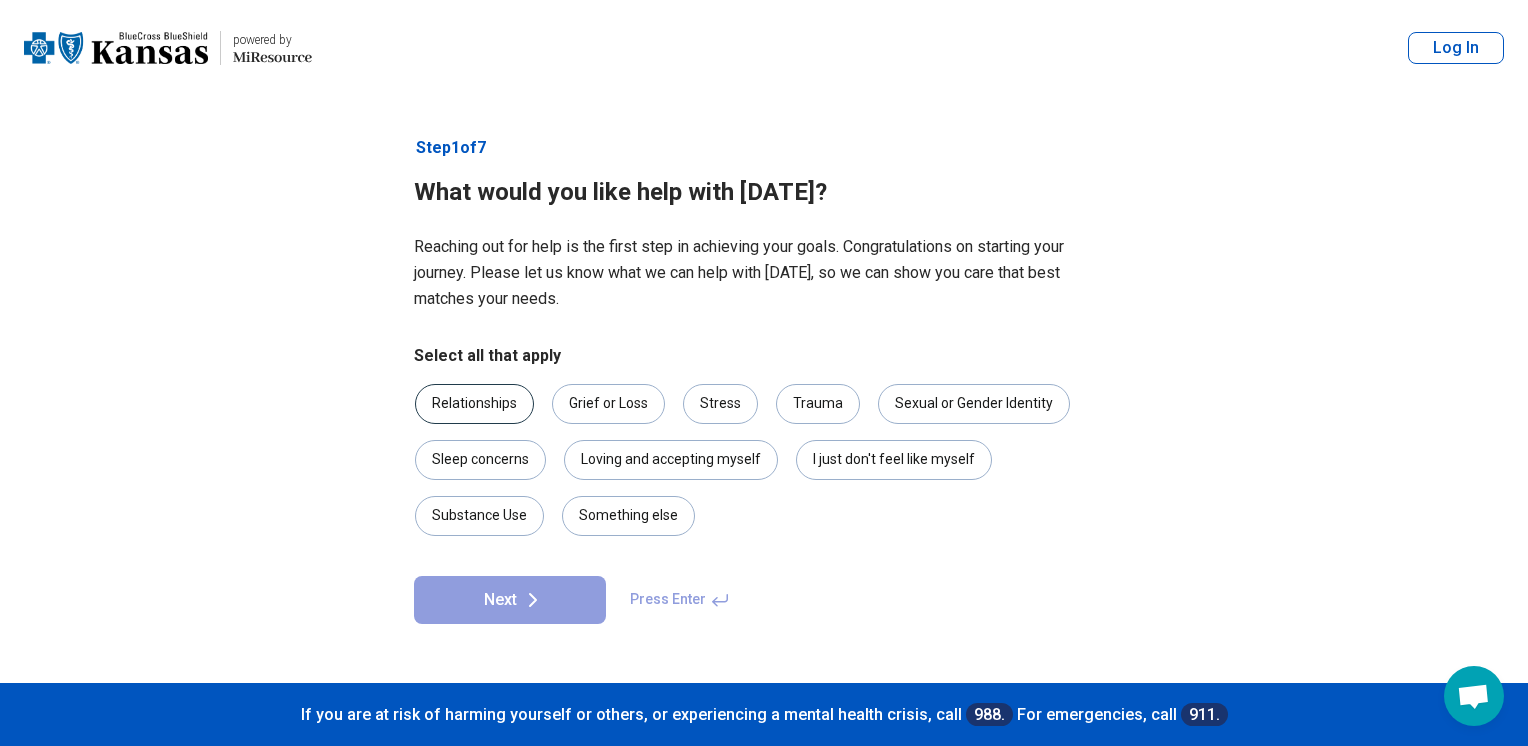 click on "Relationships" at bounding box center [474, 404] 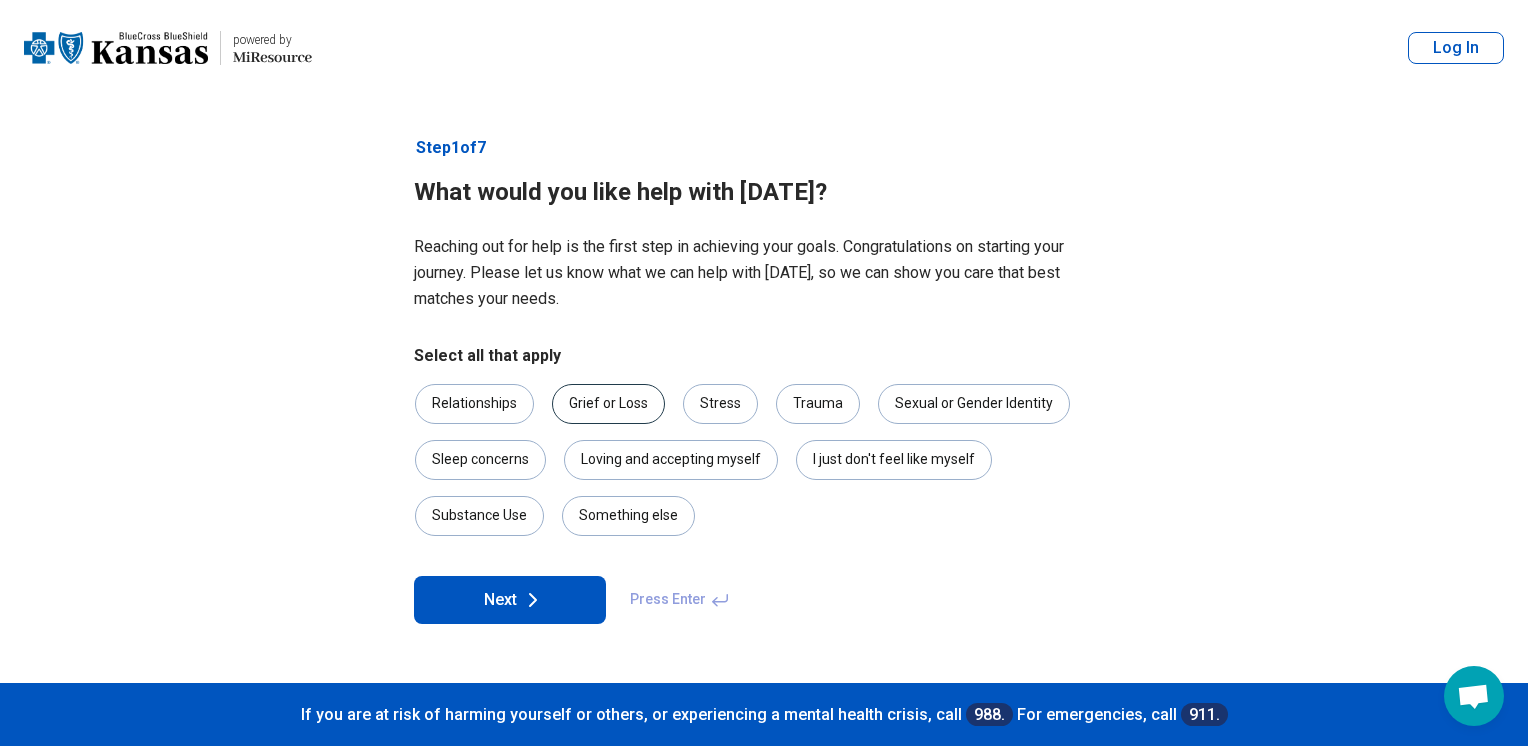 click on "Grief or Loss" at bounding box center (608, 404) 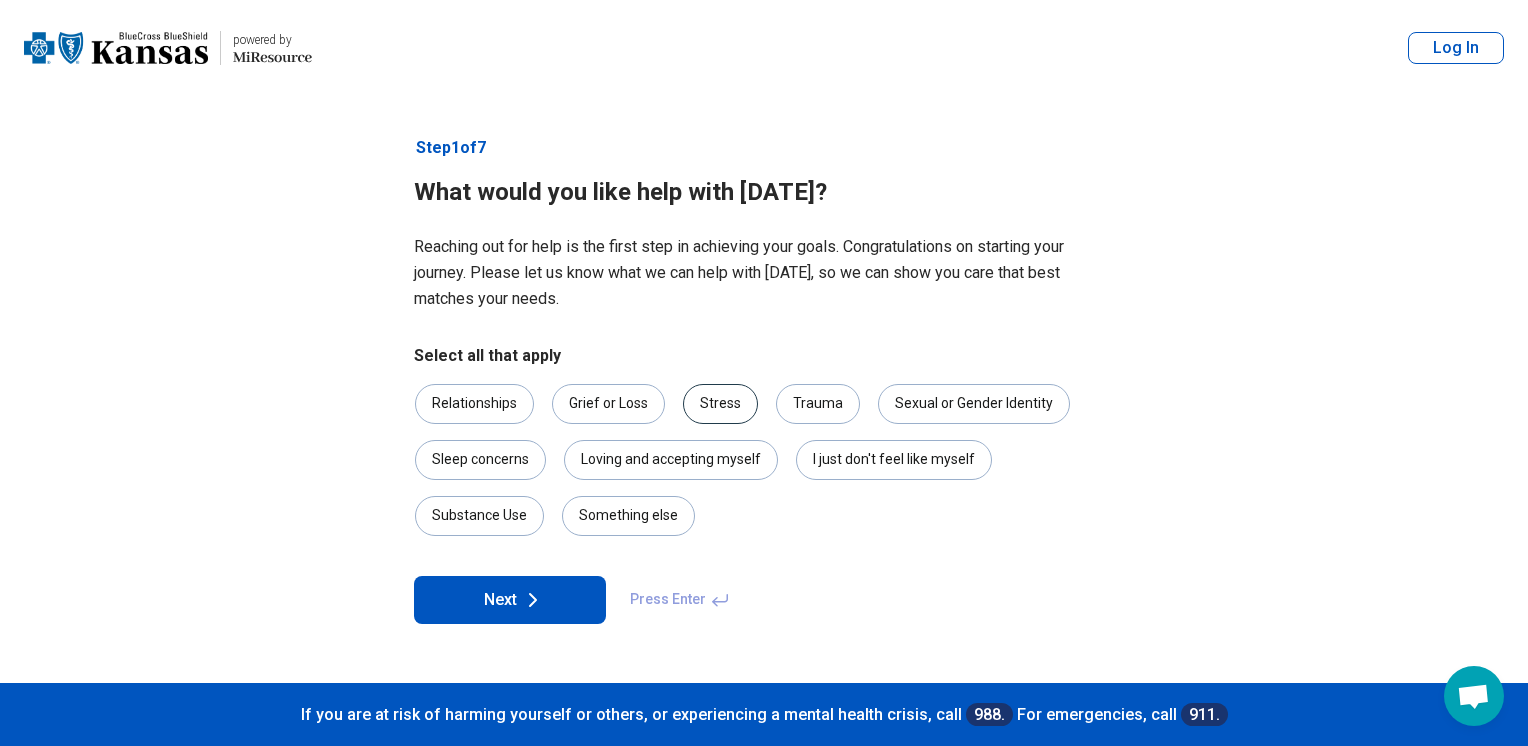 click on "Stress" at bounding box center [720, 404] 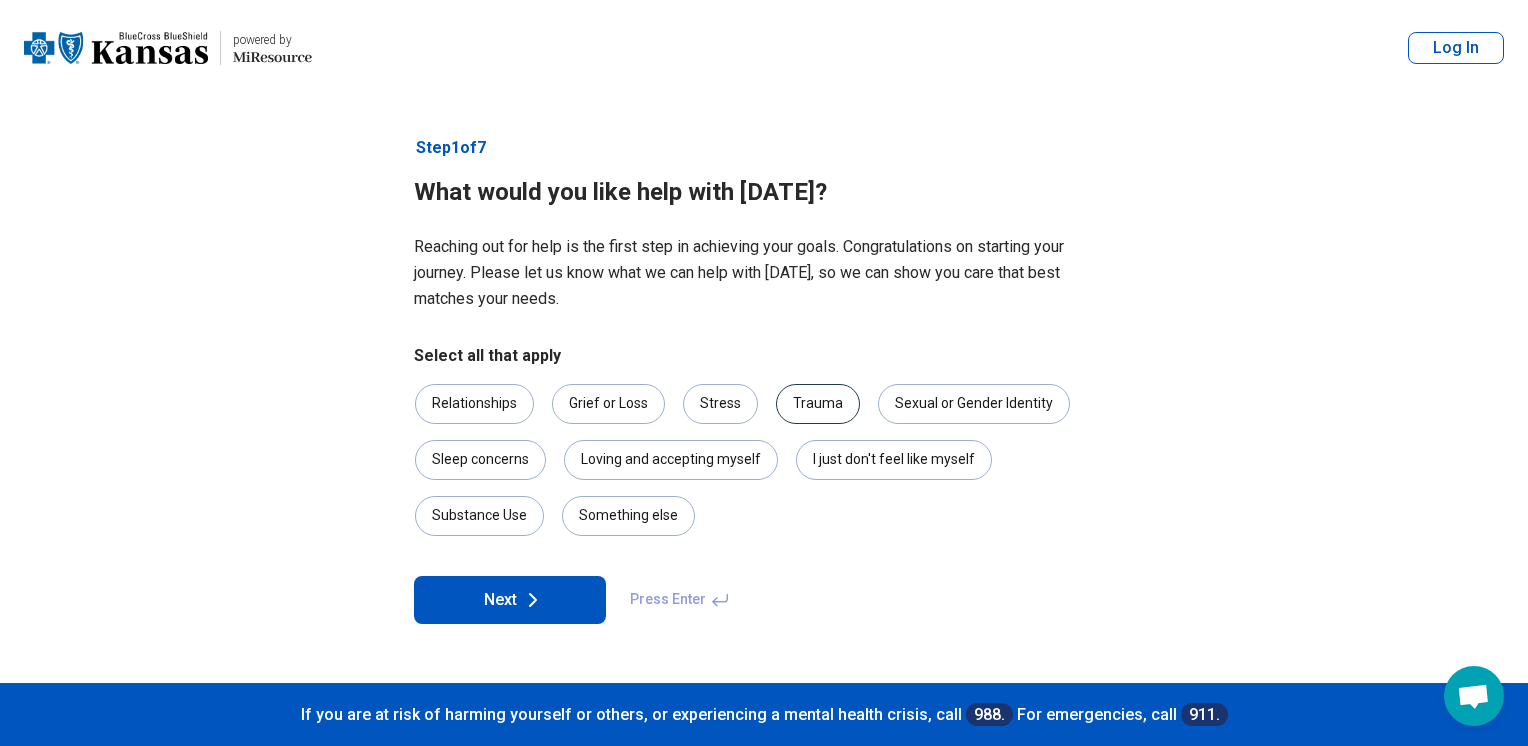 click on "Trauma" at bounding box center (818, 404) 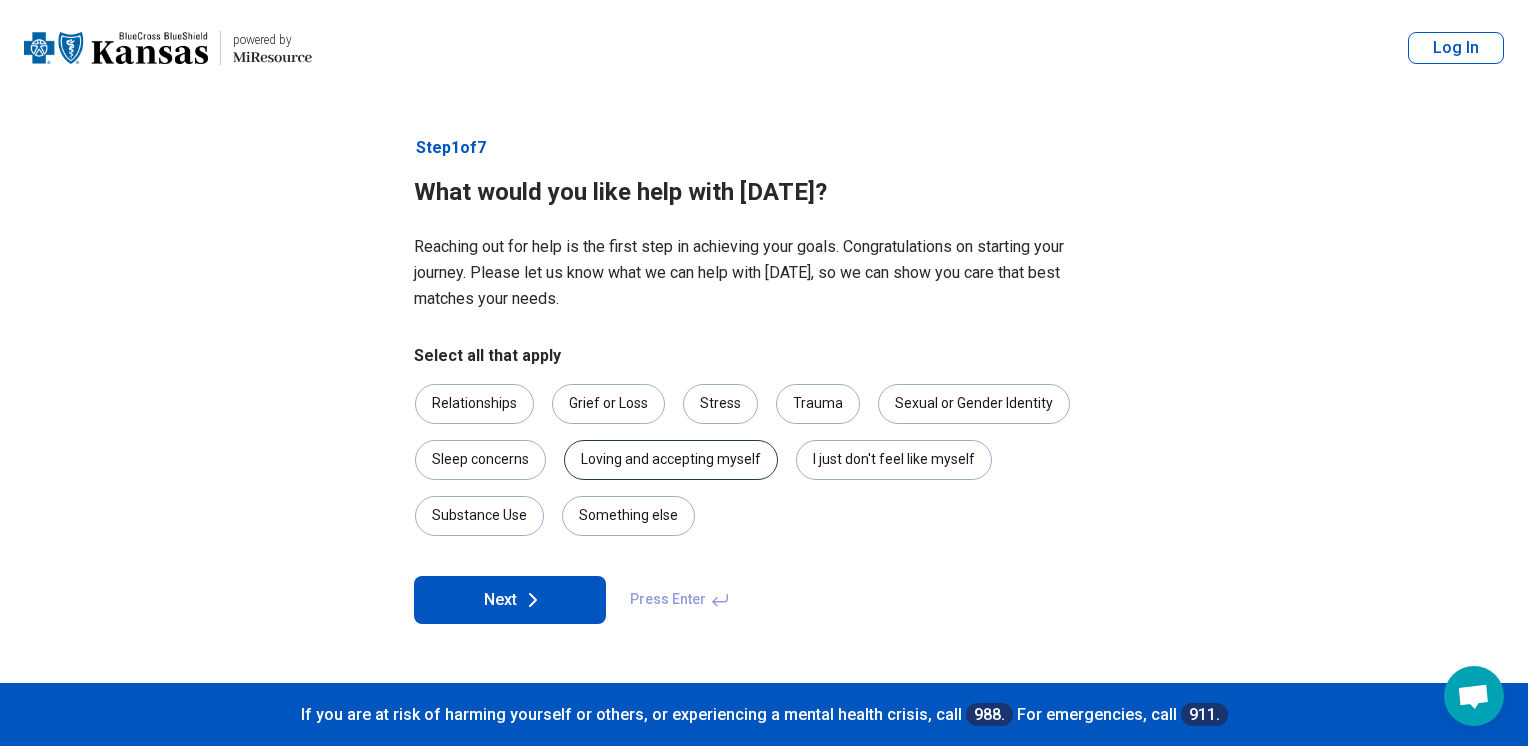click on "Loving and accepting myself" at bounding box center (671, 460) 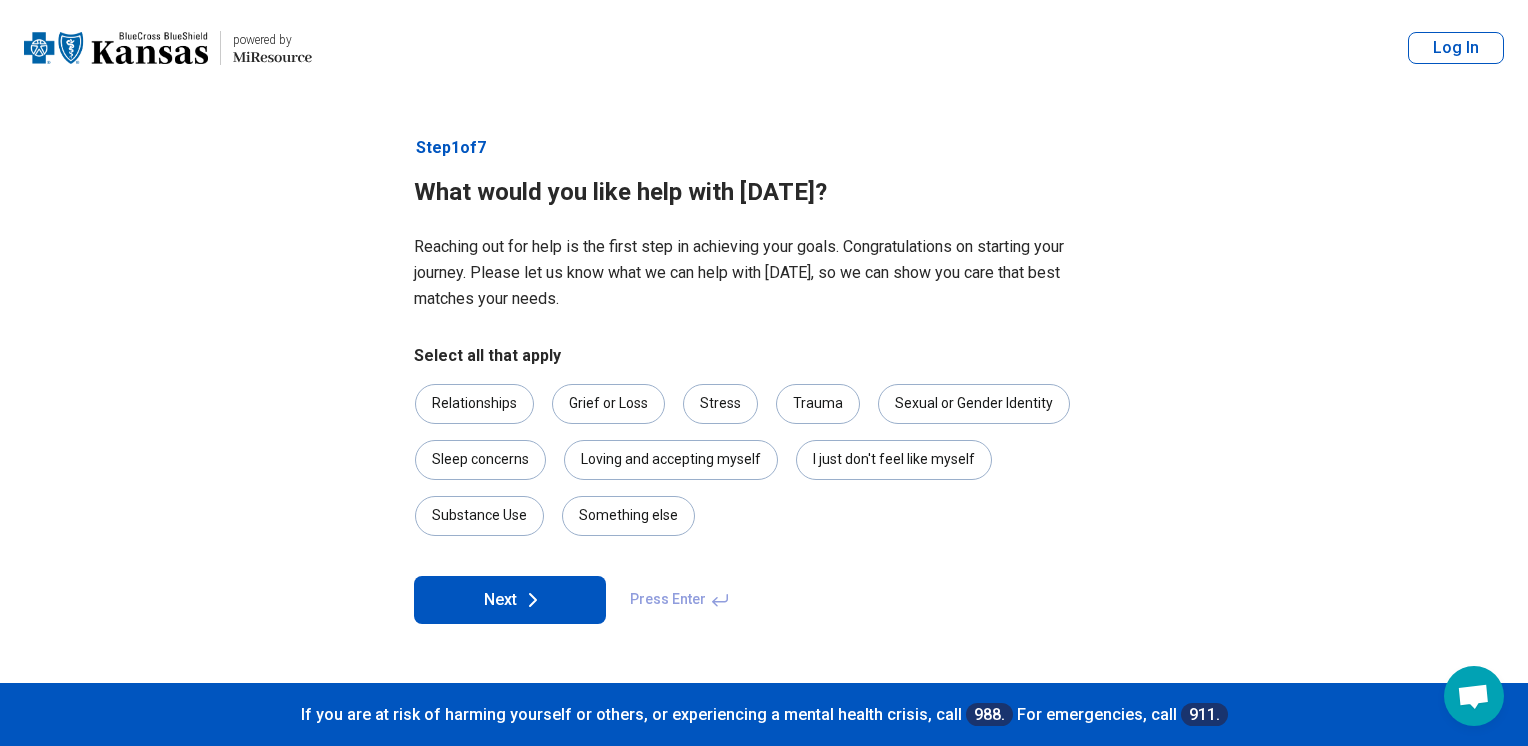 drag, startPoint x: 517, startPoint y: 594, endPoint x: 499, endPoint y: 610, distance: 24.083189 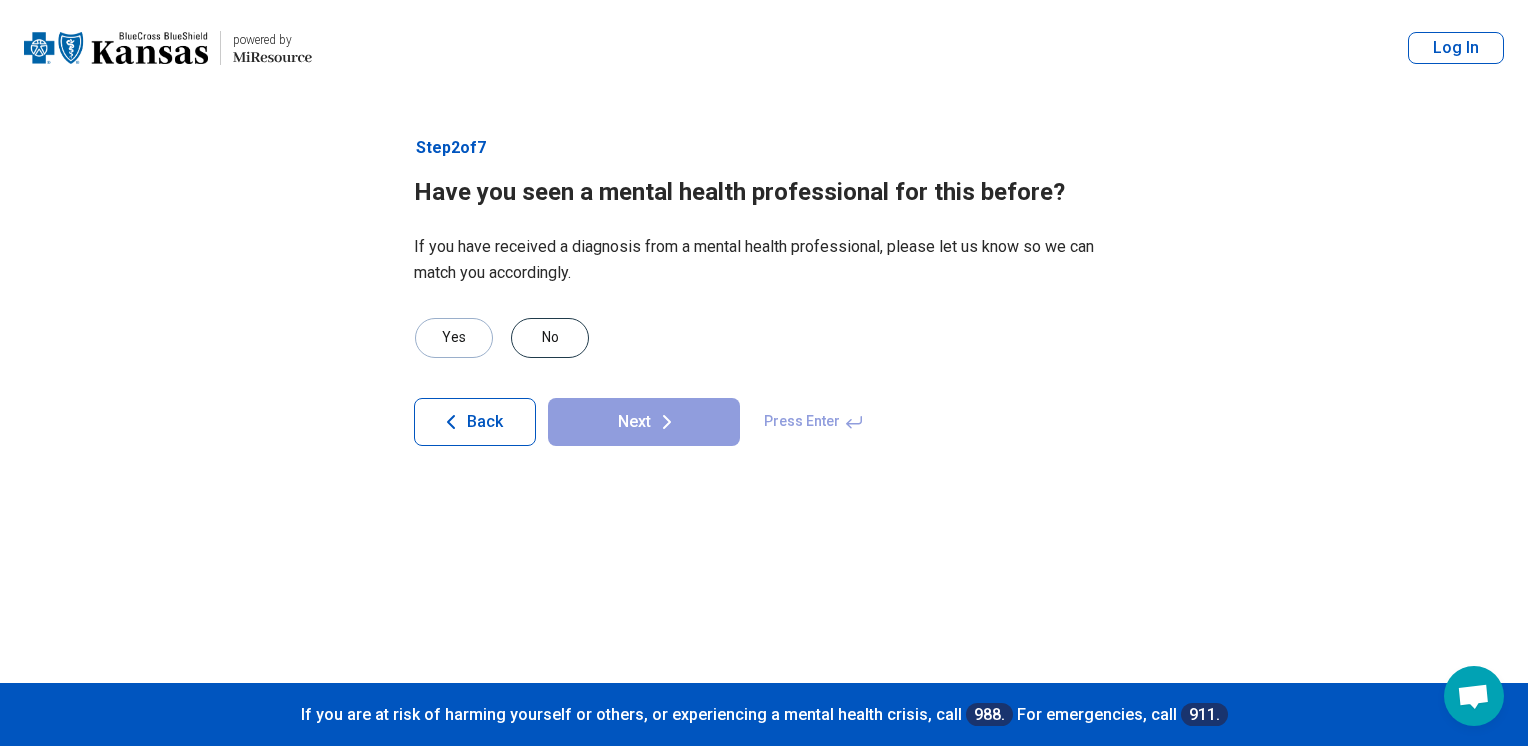 click on "No" at bounding box center (550, 338) 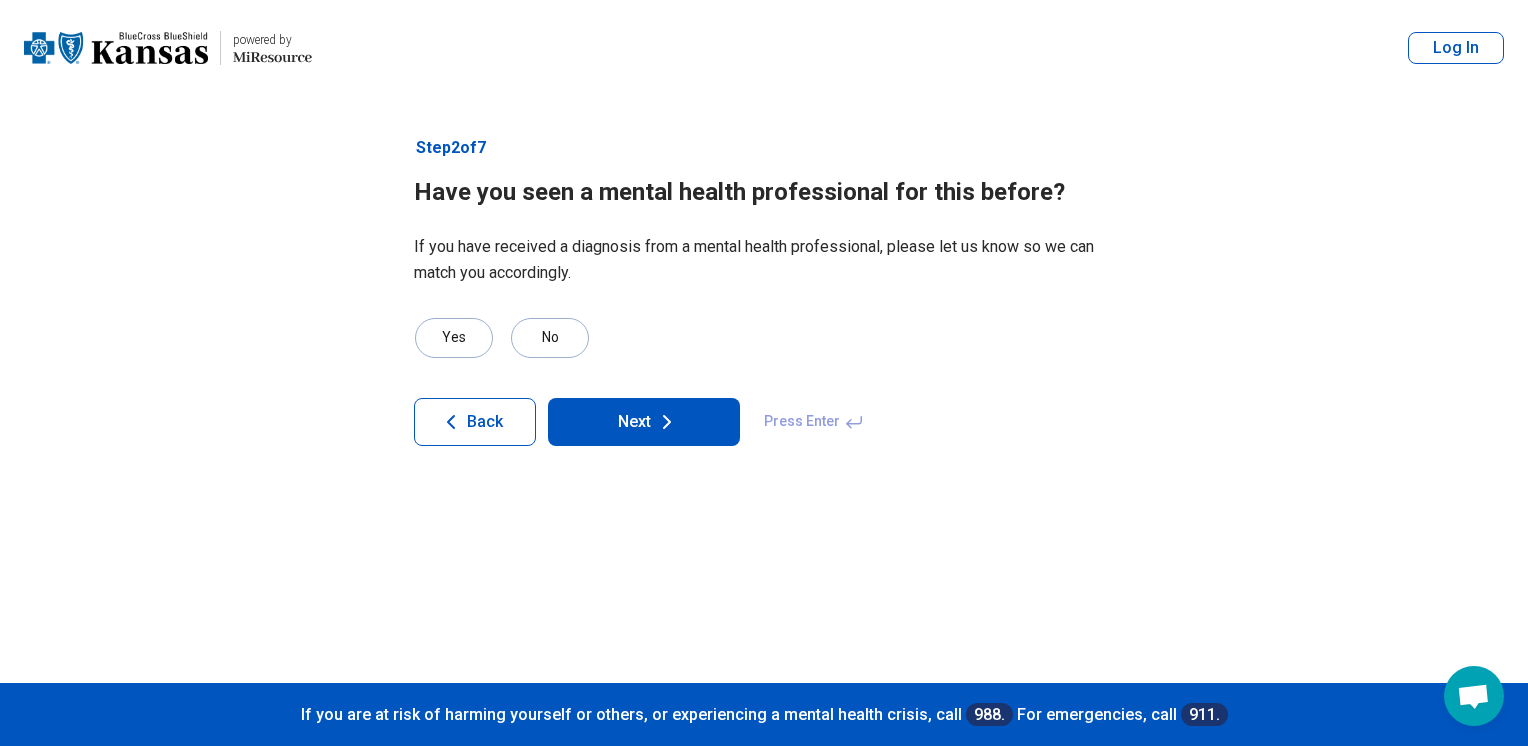 click on "Next" at bounding box center (644, 422) 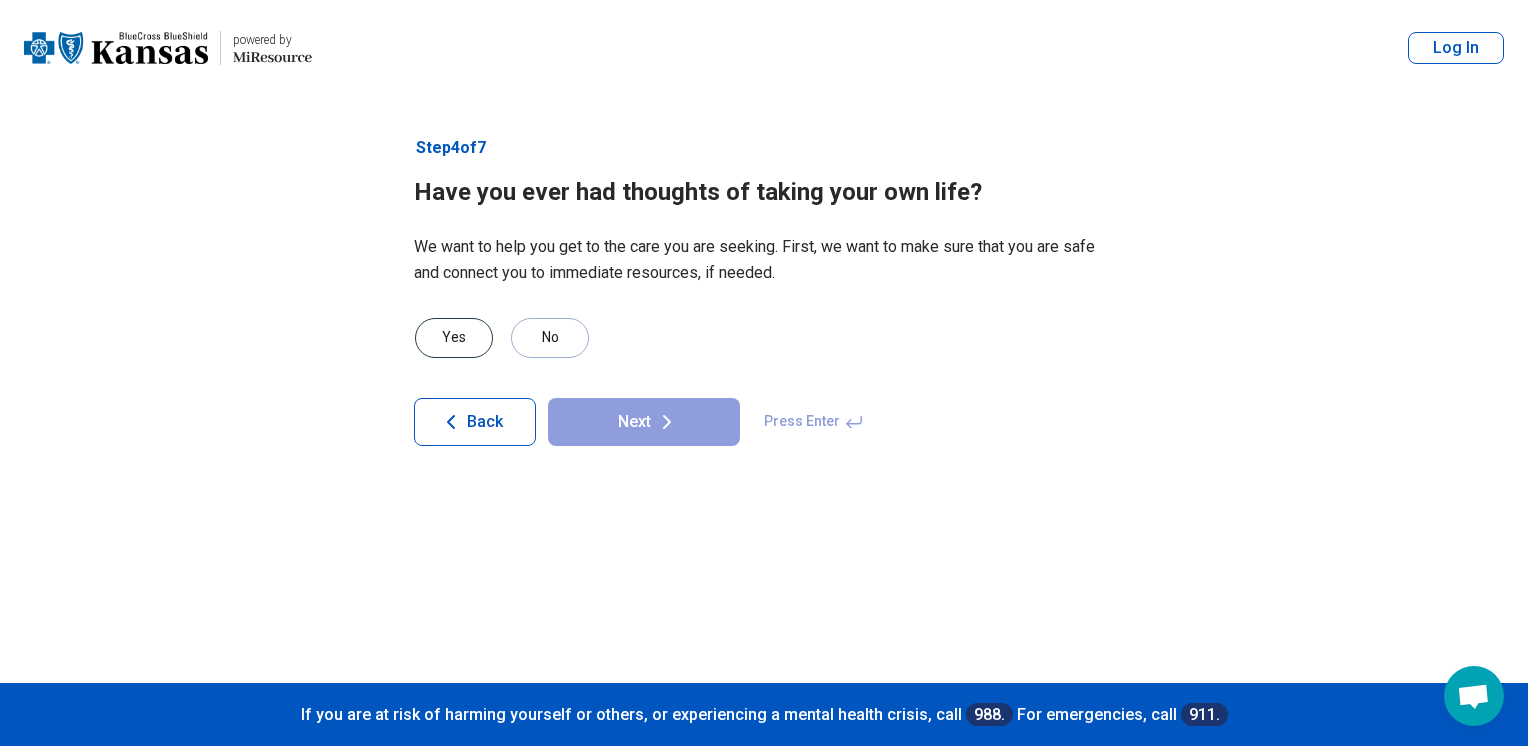 click on "Yes" at bounding box center [454, 338] 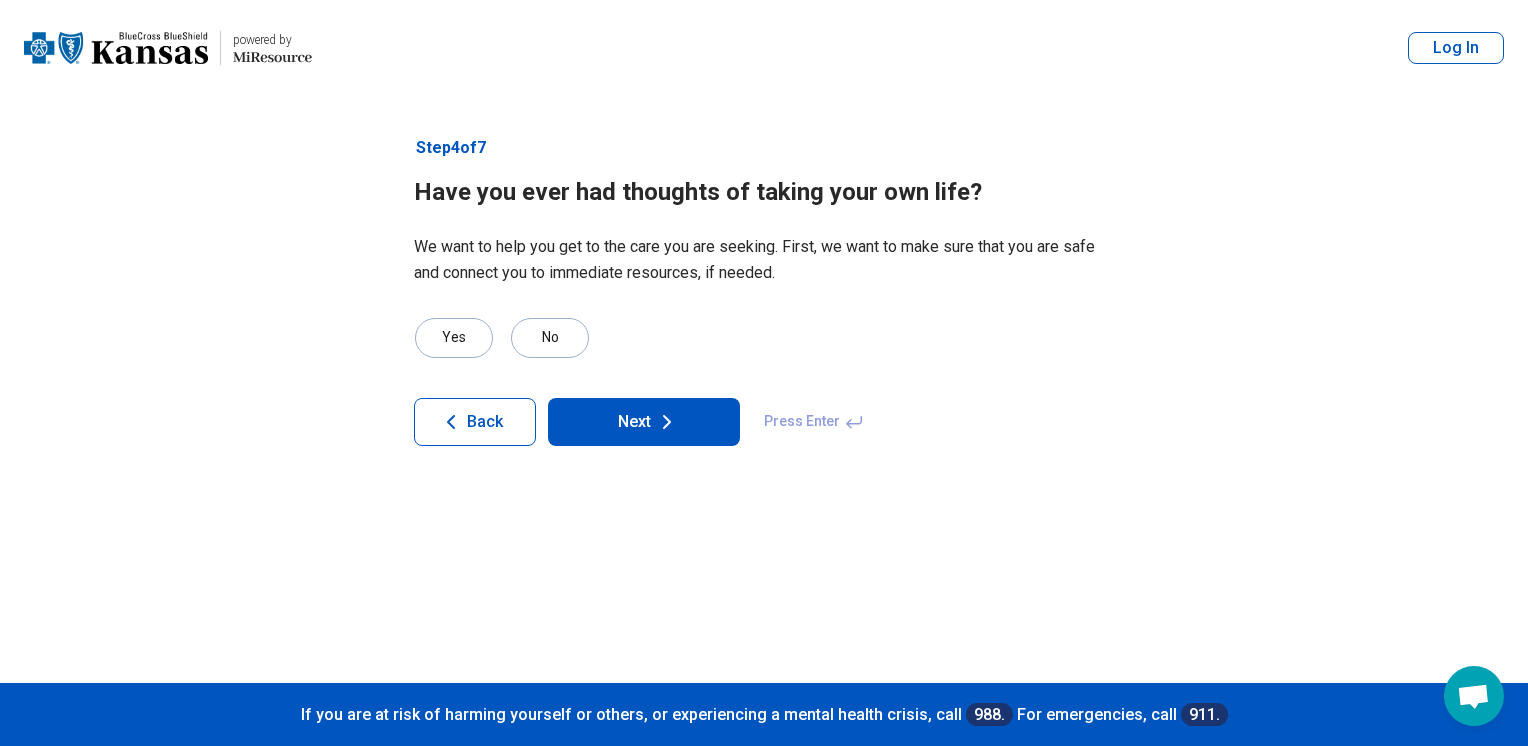 click on "Next" at bounding box center (644, 422) 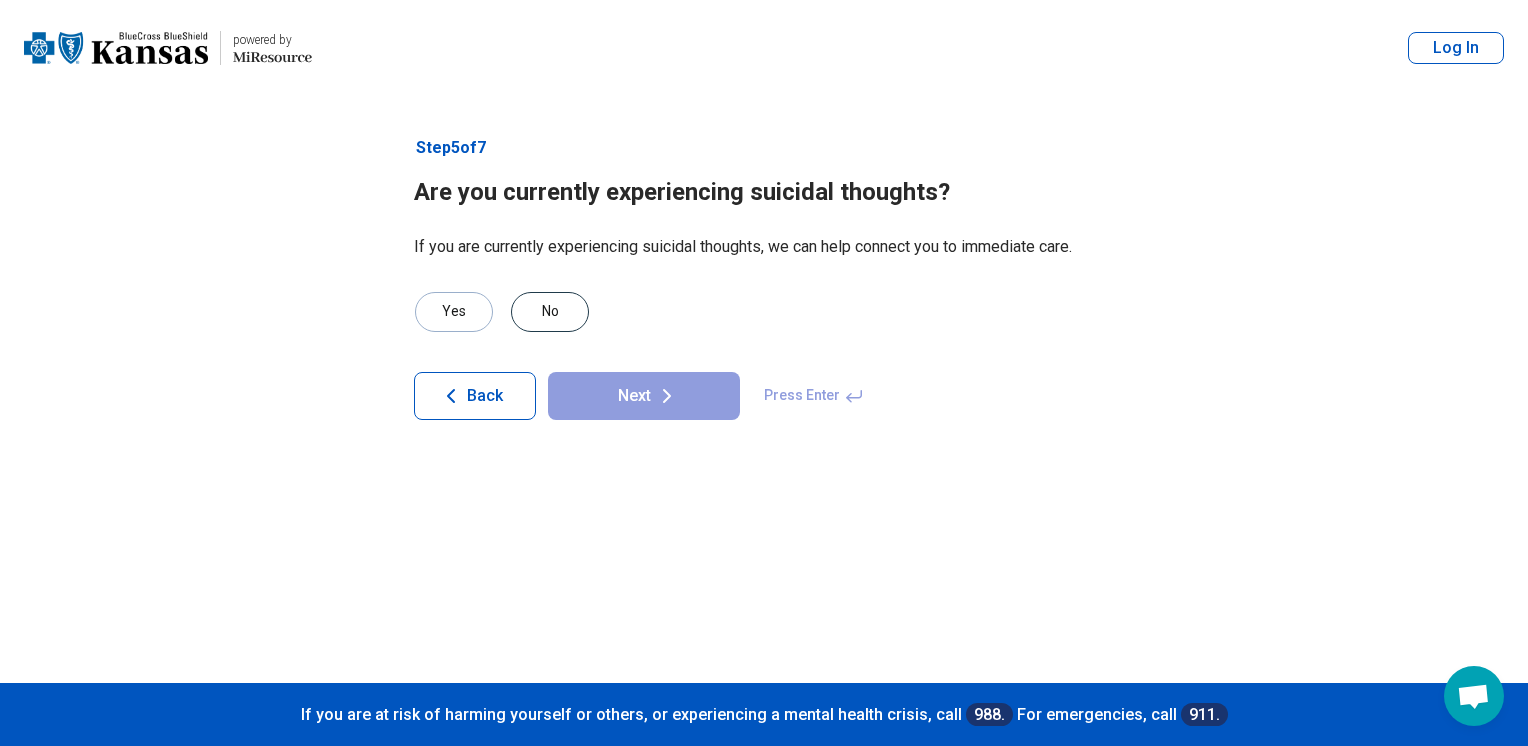 click on "No" at bounding box center (550, 312) 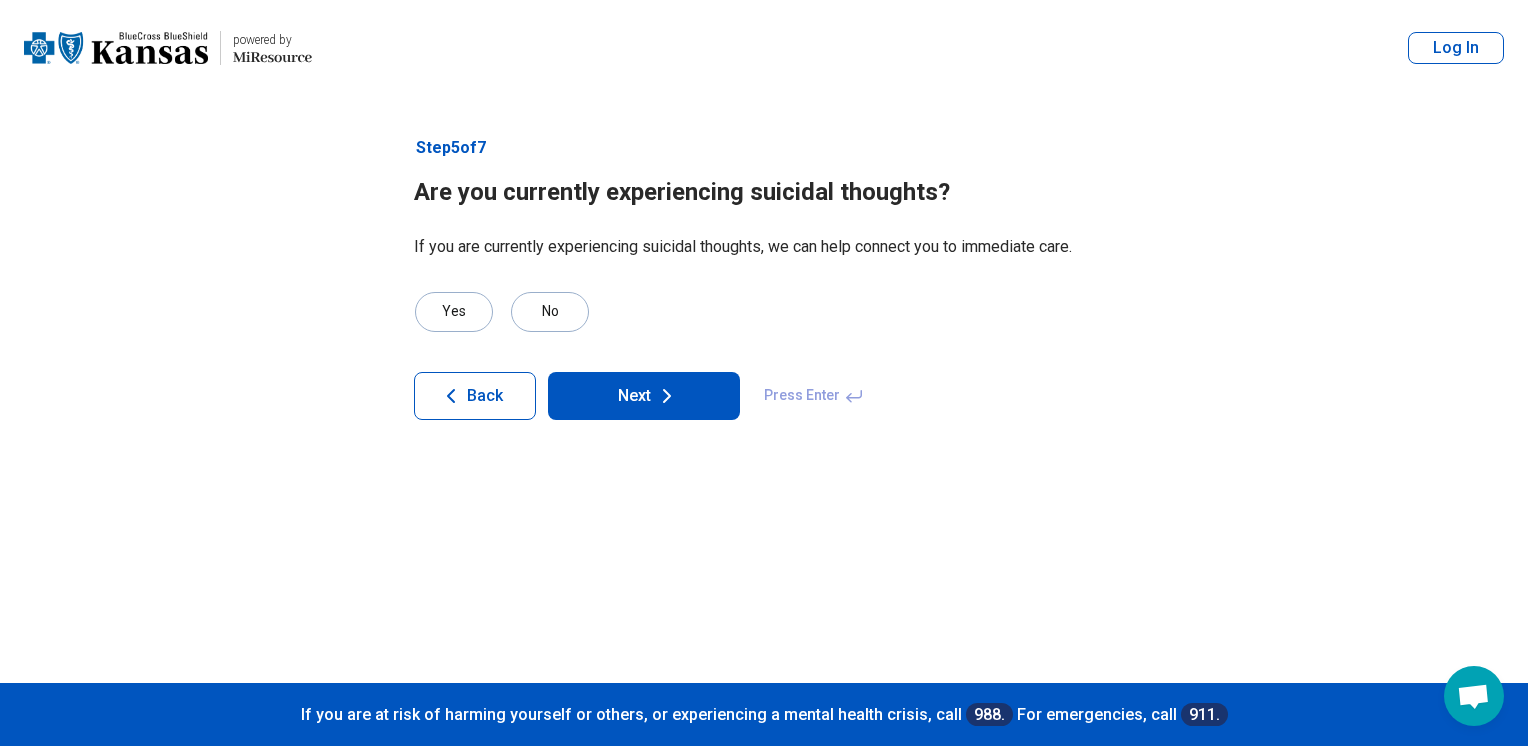 click on "Next" at bounding box center (644, 396) 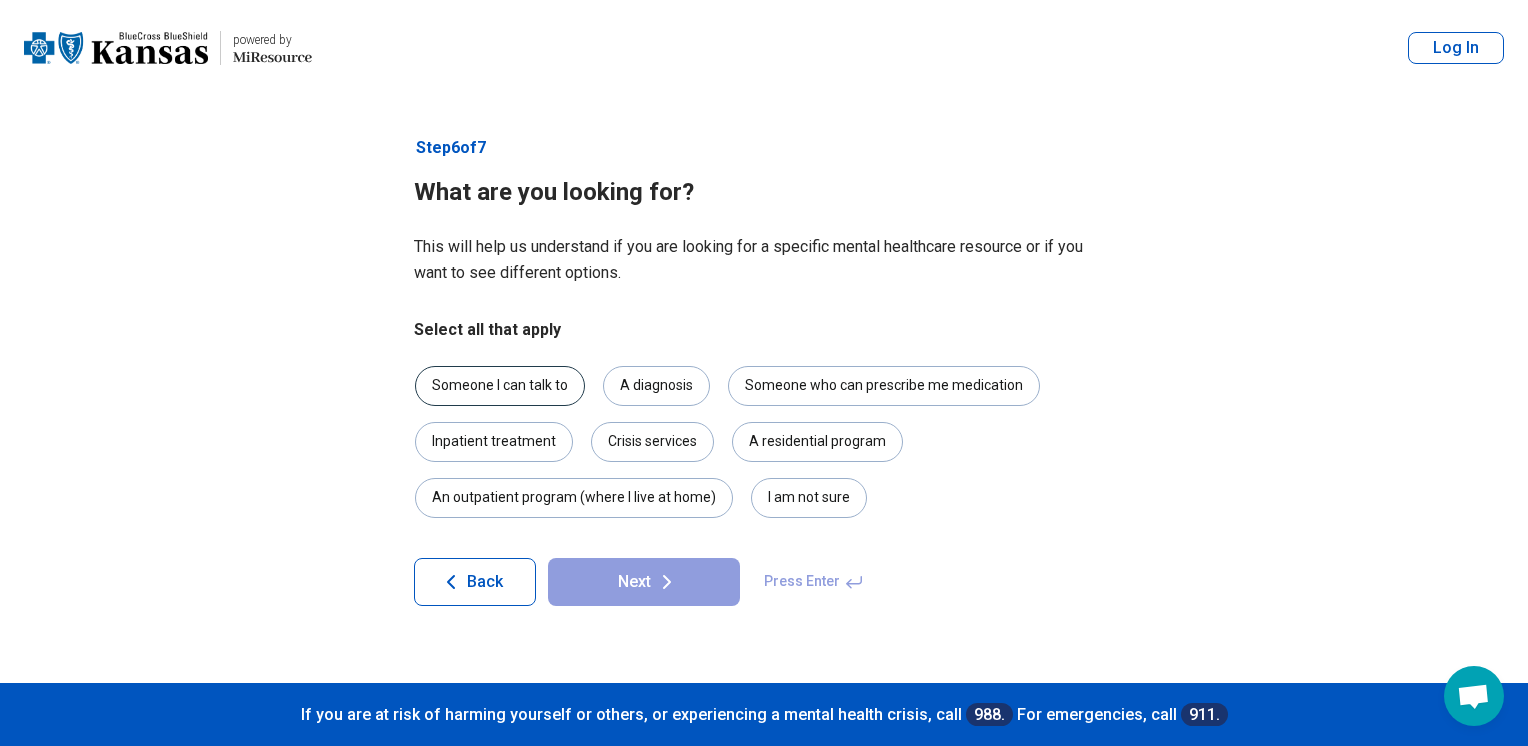 click on "Someone I can talk to" at bounding box center [500, 386] 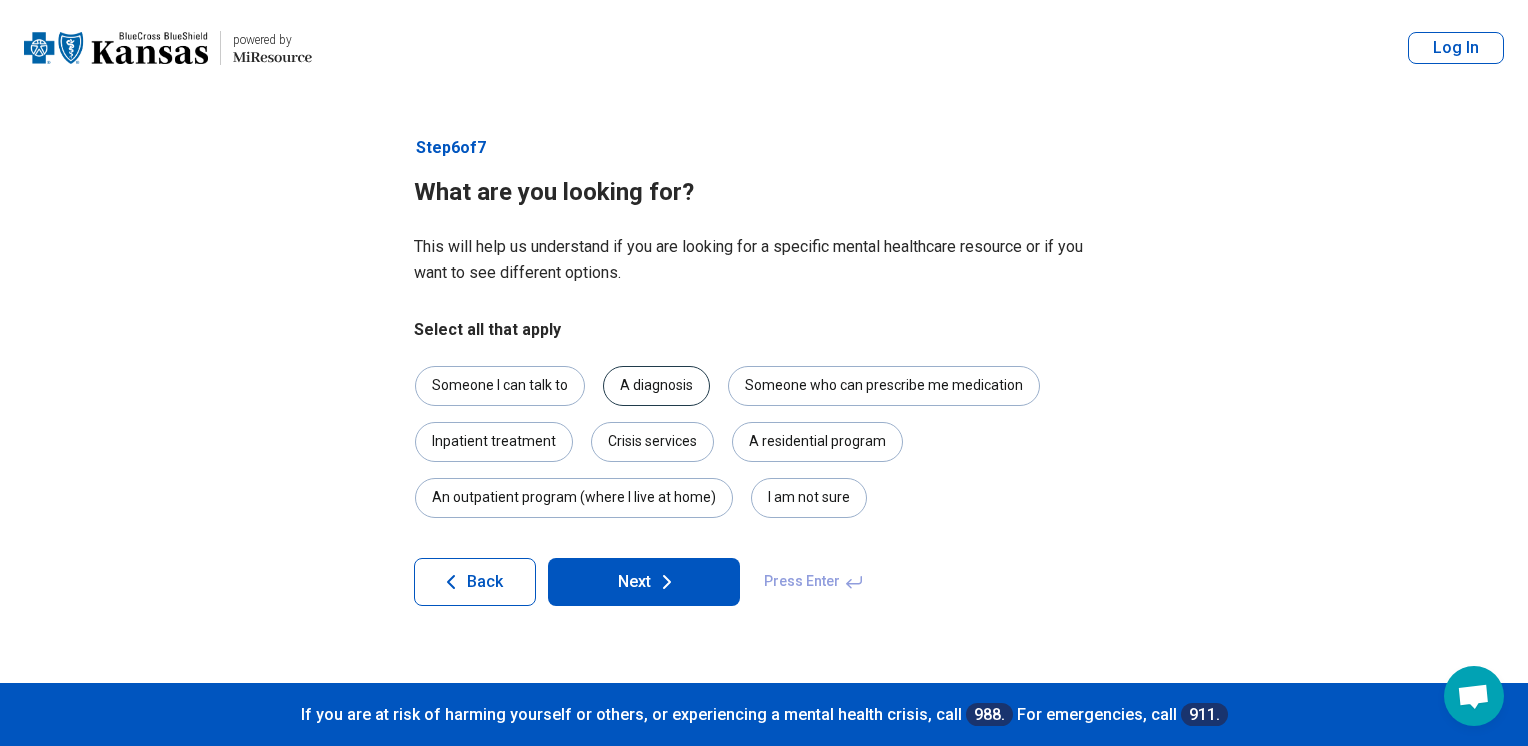 click on "A diagnosis" at bounding box center [656, 386] 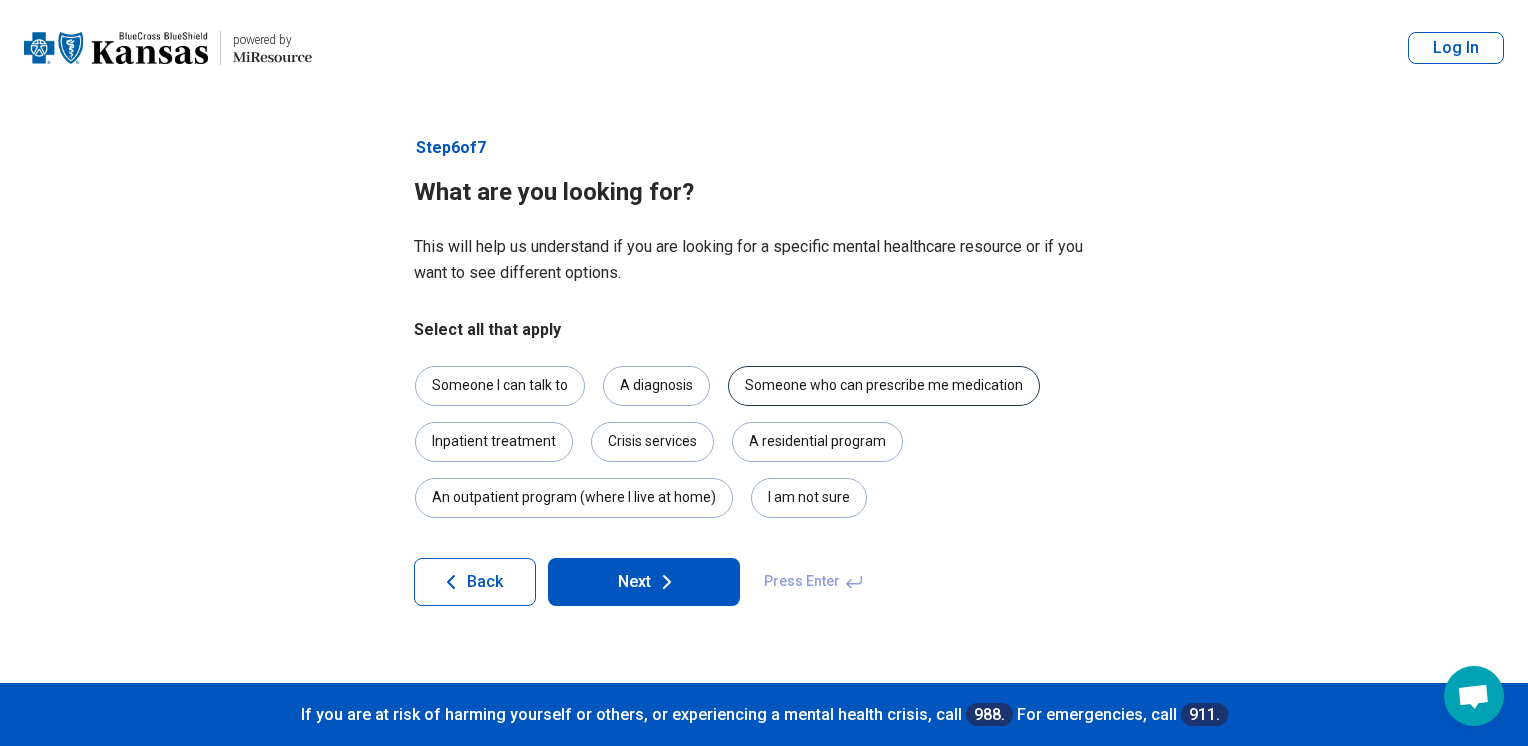 click on "Someone who can prescribe me medication" at bounding box center (884, 386) 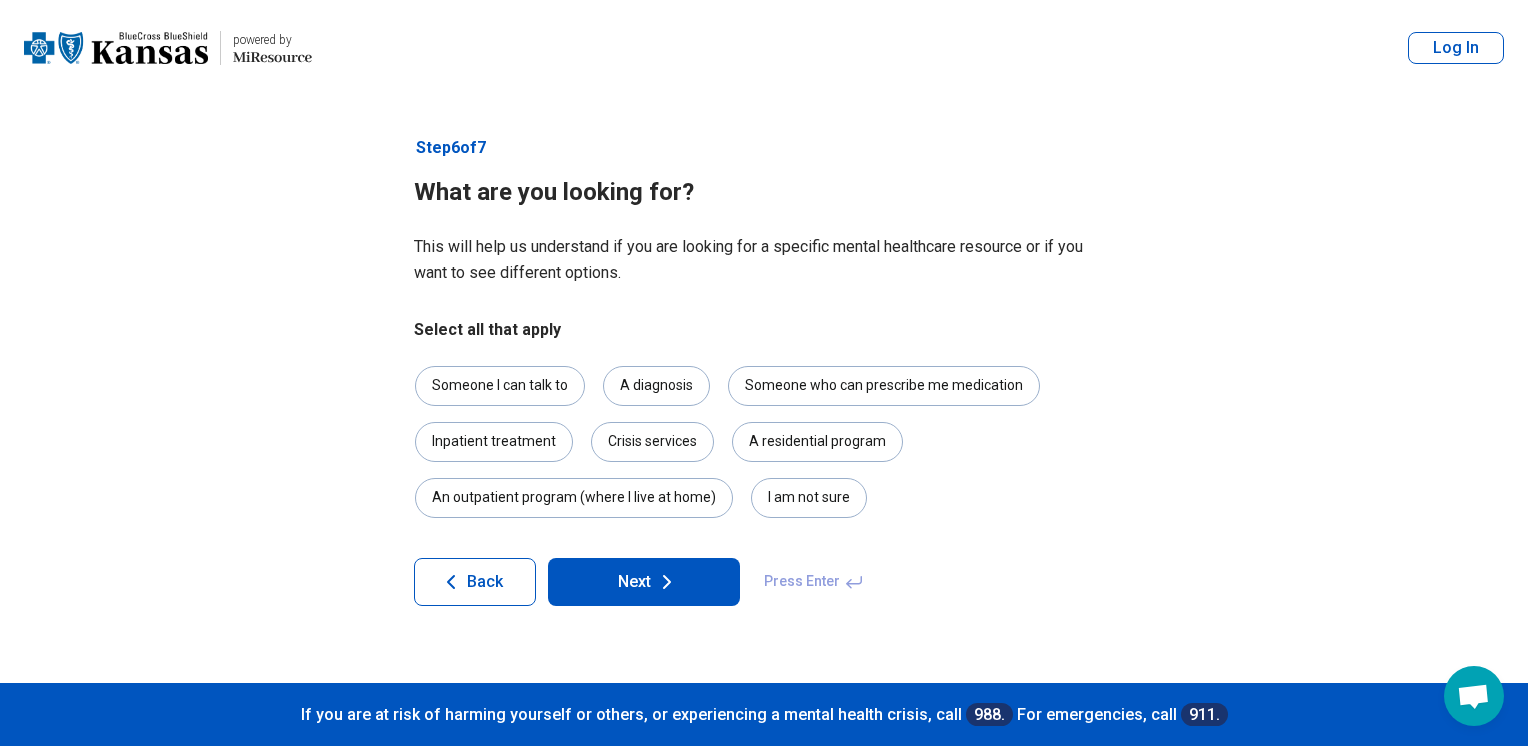 click on "Next" at bounding box center [644, 582] 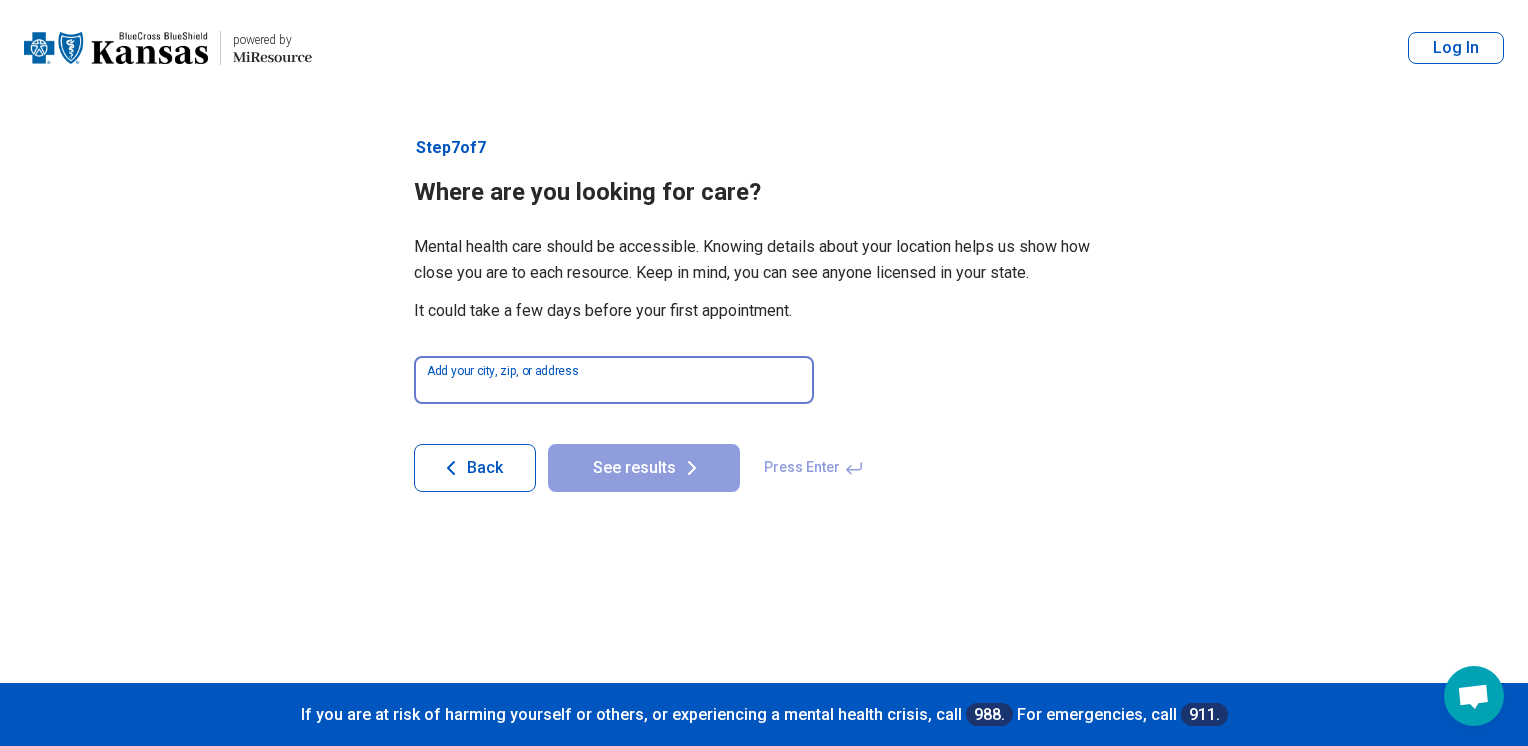 click at bounding box center (614, 380) 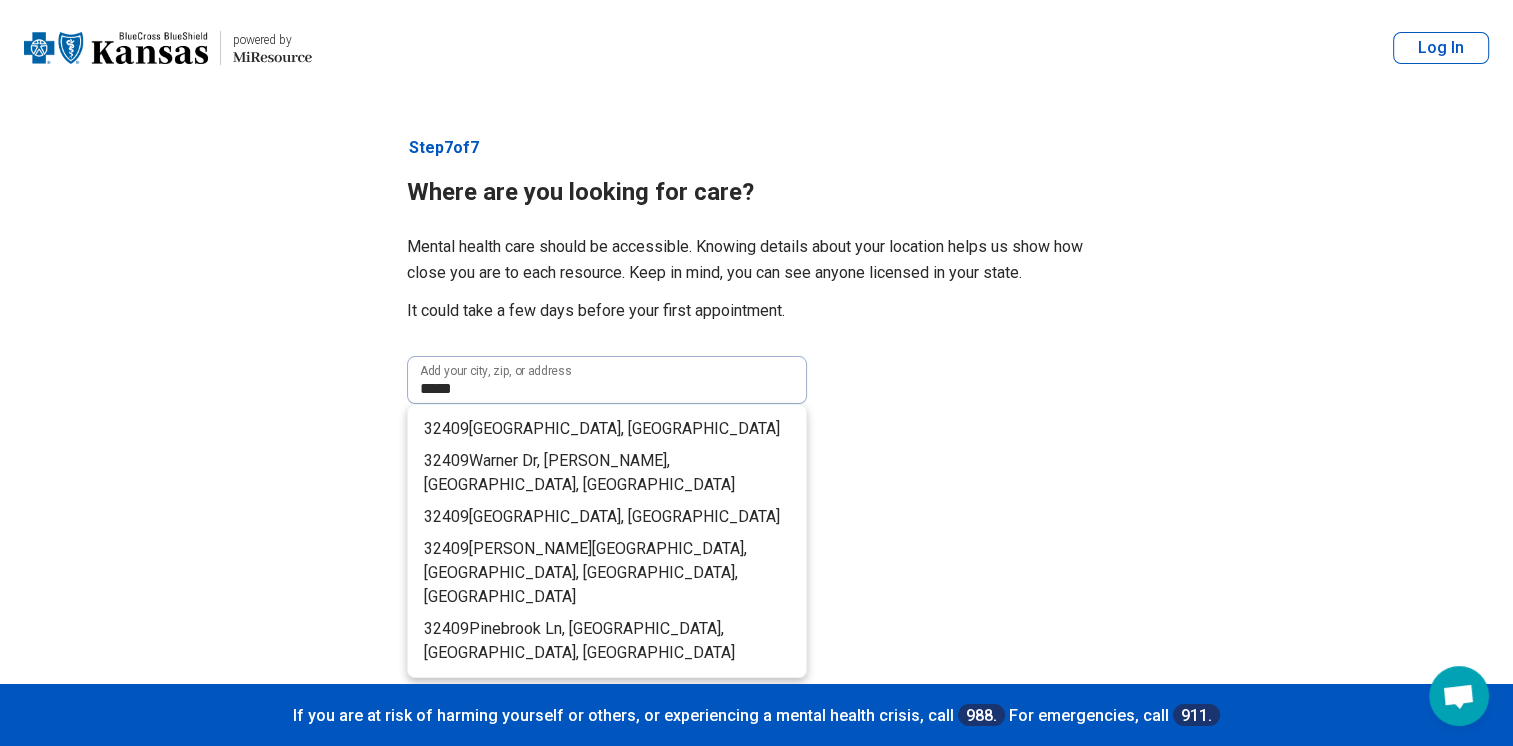click on "[STREET_ADDRESS][PERSON_NAME]" at bounding box center (607, 473) 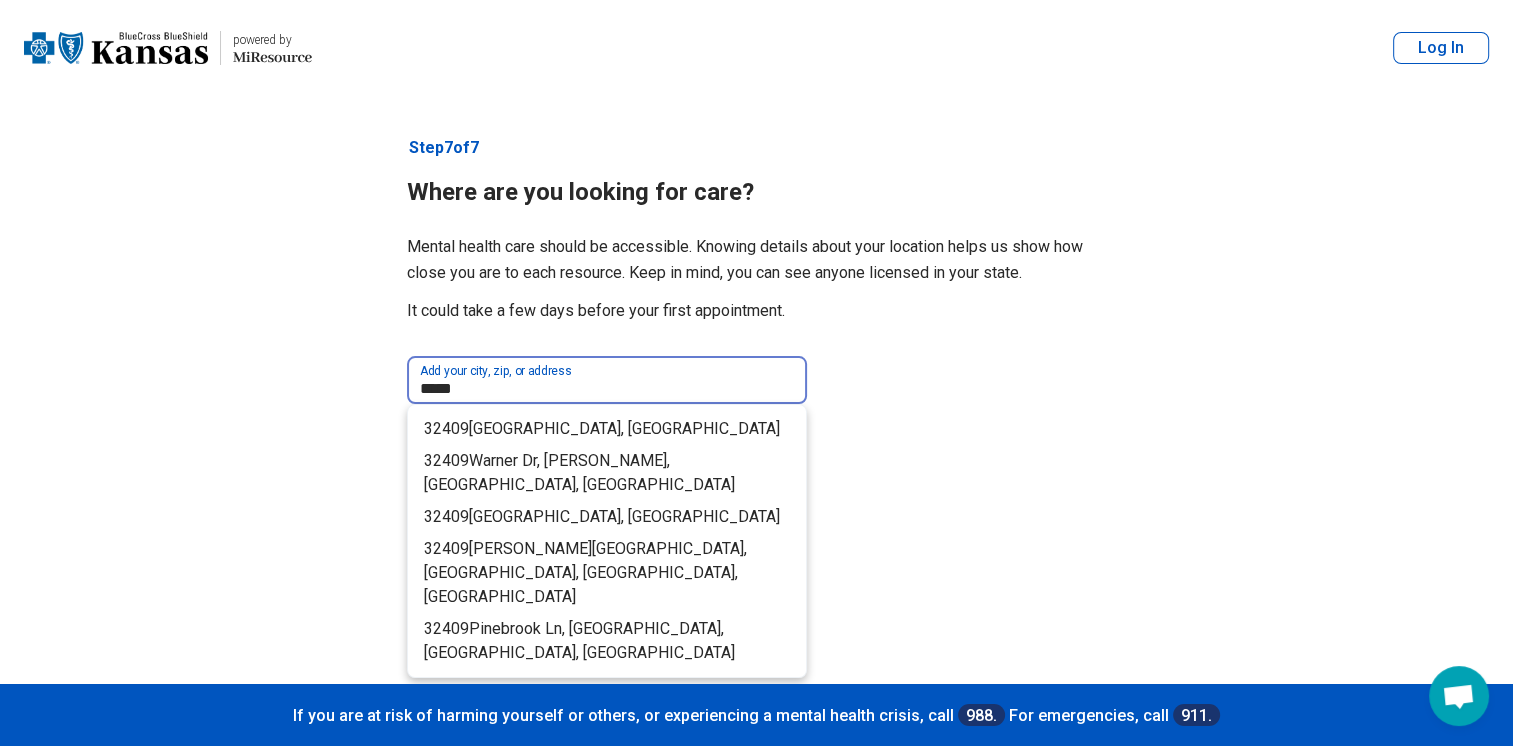 type on "*****" 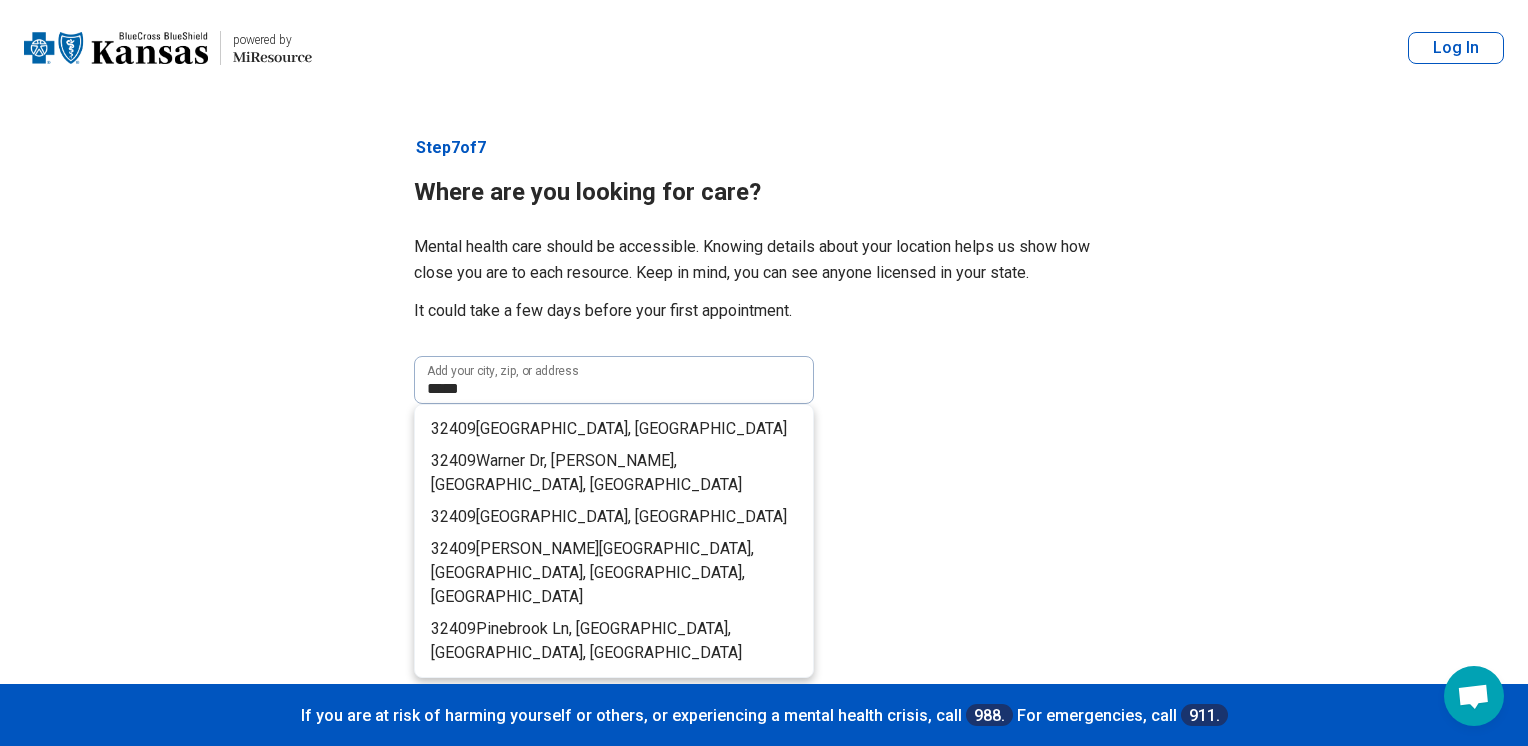 click on "***** Add your city, zip, or address [STREET_ADDRESS][GEOGRAPHIC_DATA][STREET_ADDRESS] [GEOGRAPHIC_DATA][PERSON_NAME][STREET_ADDRESS] [GEOGRAPHIC_DATA], [GEOGRAPHIC_DATA] Back See results Press Enter" at bounding box center [764, 561] 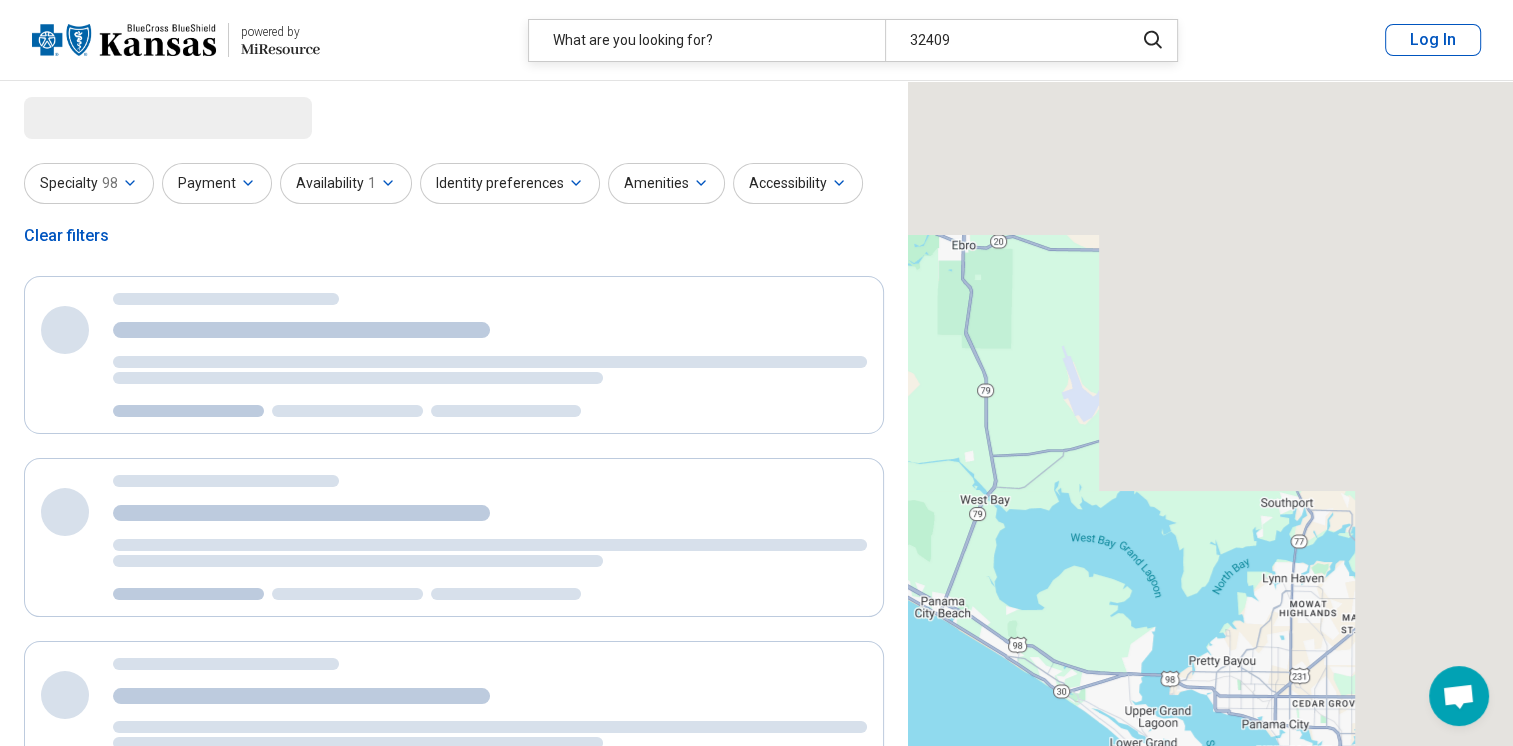 select on "***" 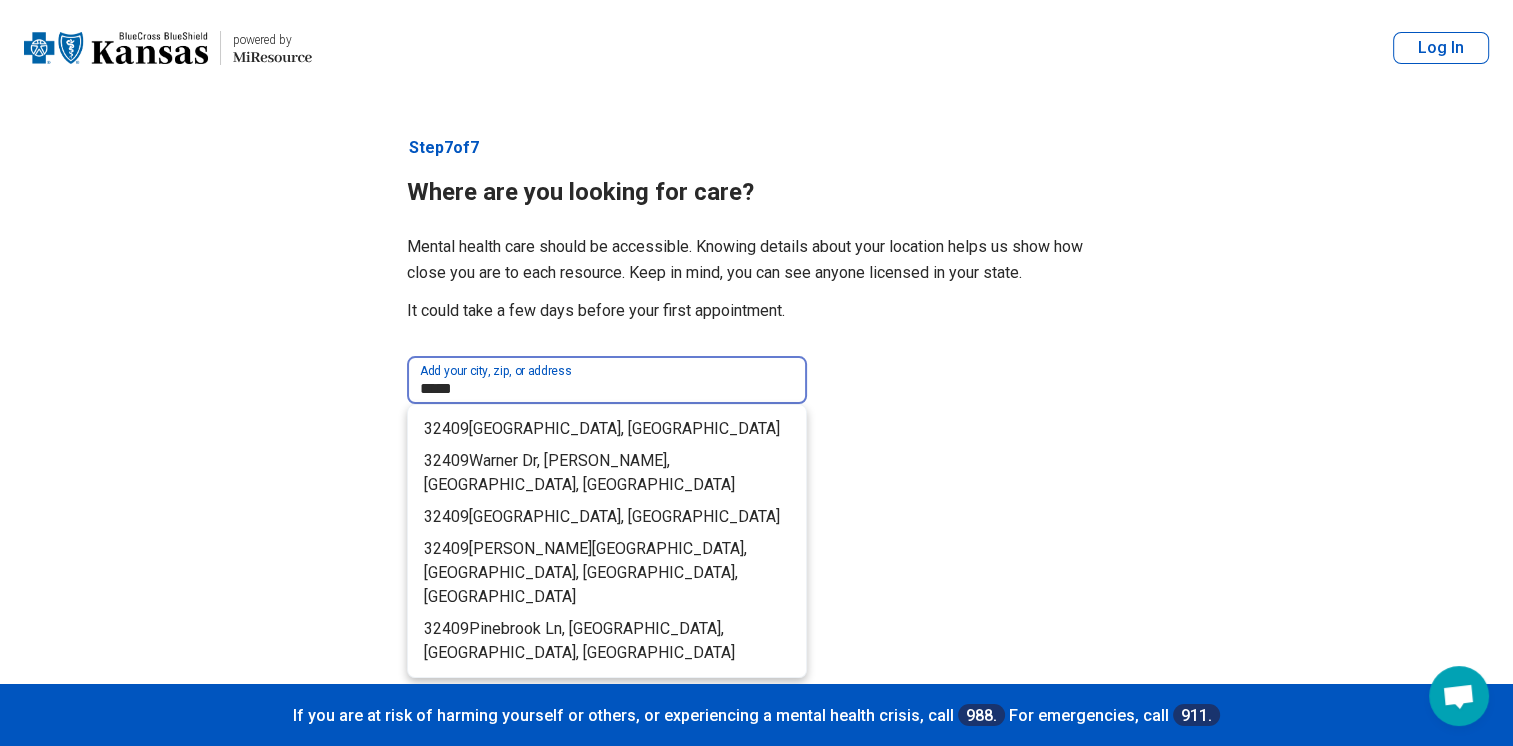 click on "*****" at bounding box center [607, 380] 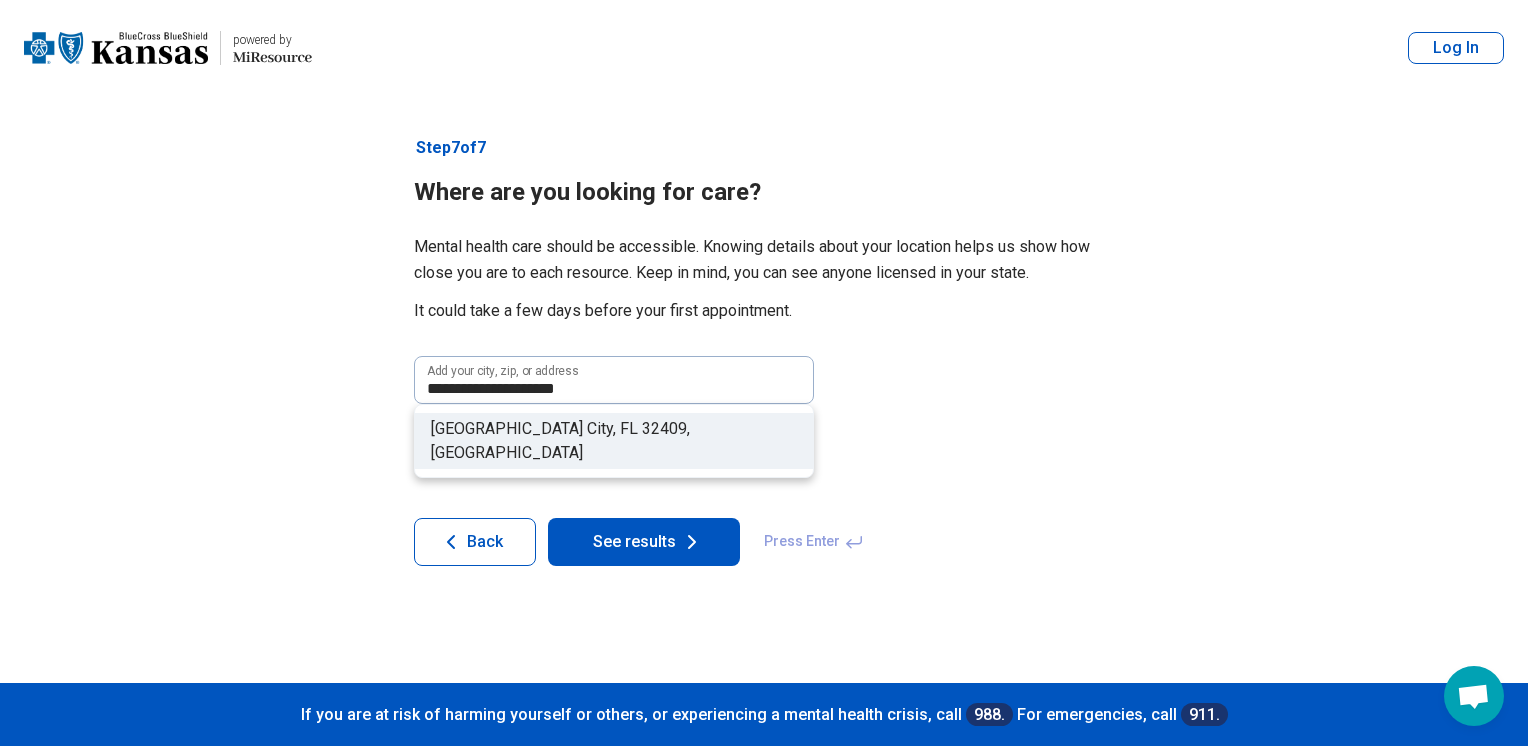 click on "[GEOGRAPHIC_DATA]" at bounding box center (507, 428) 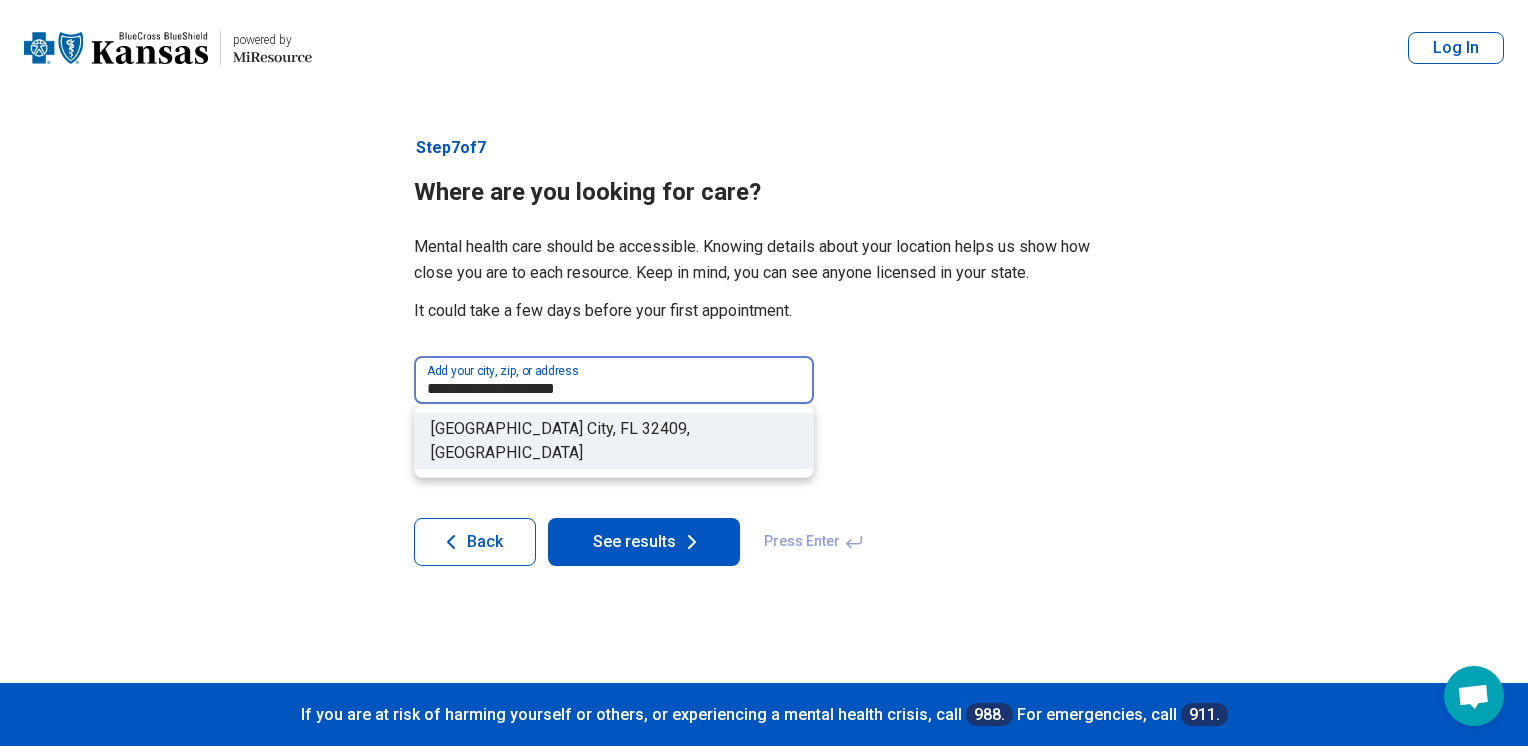 type on "**********" 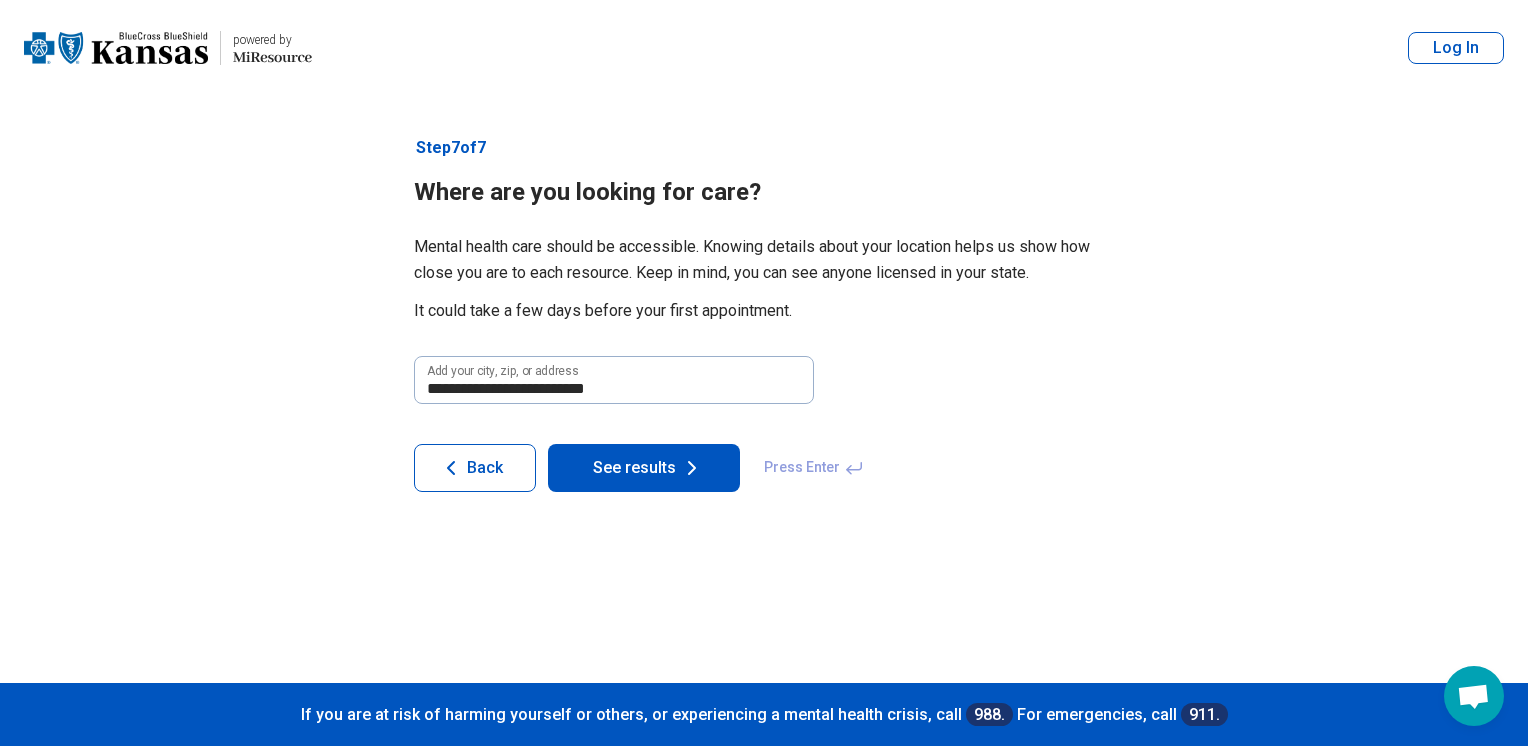 click on "See results" at bounding box center [644, 468] 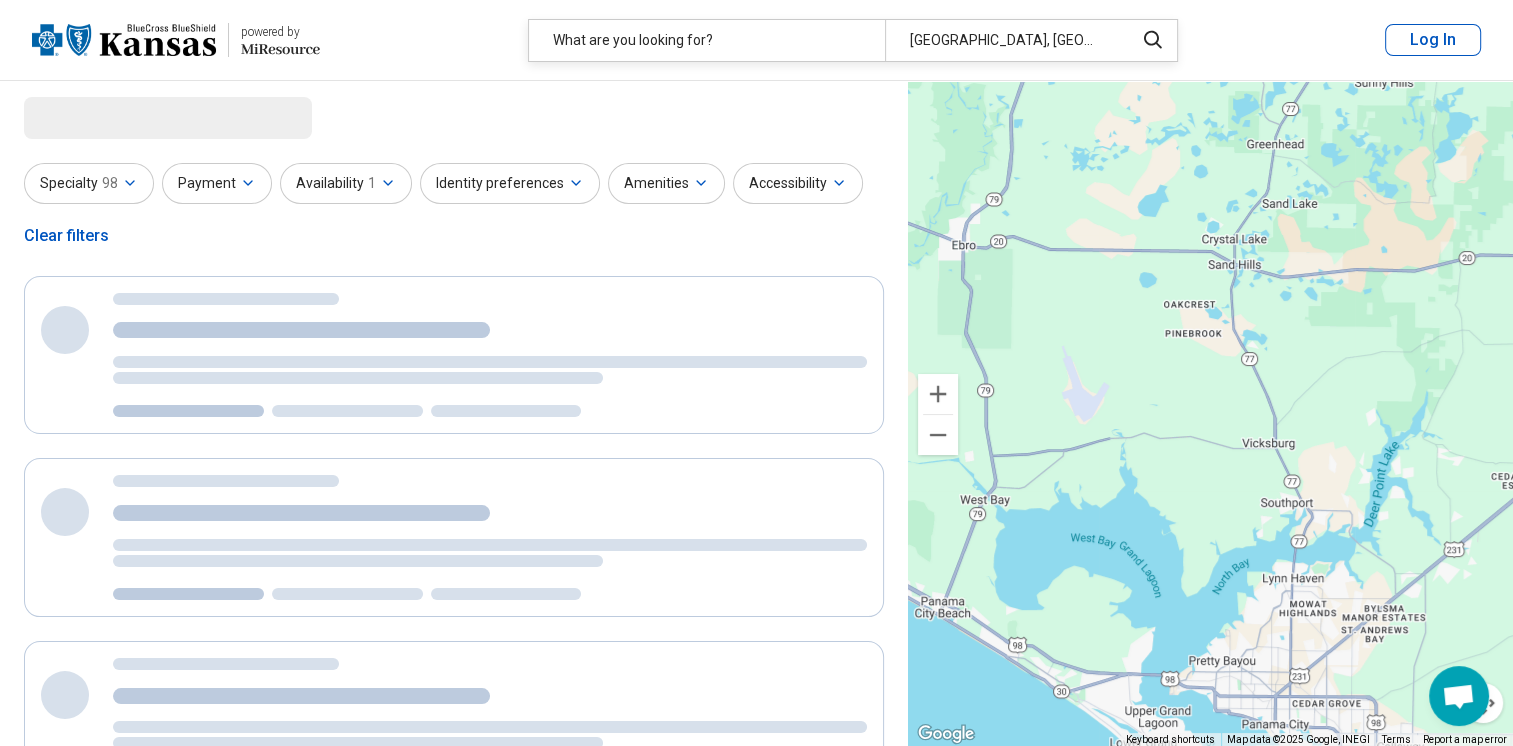 select on "***" 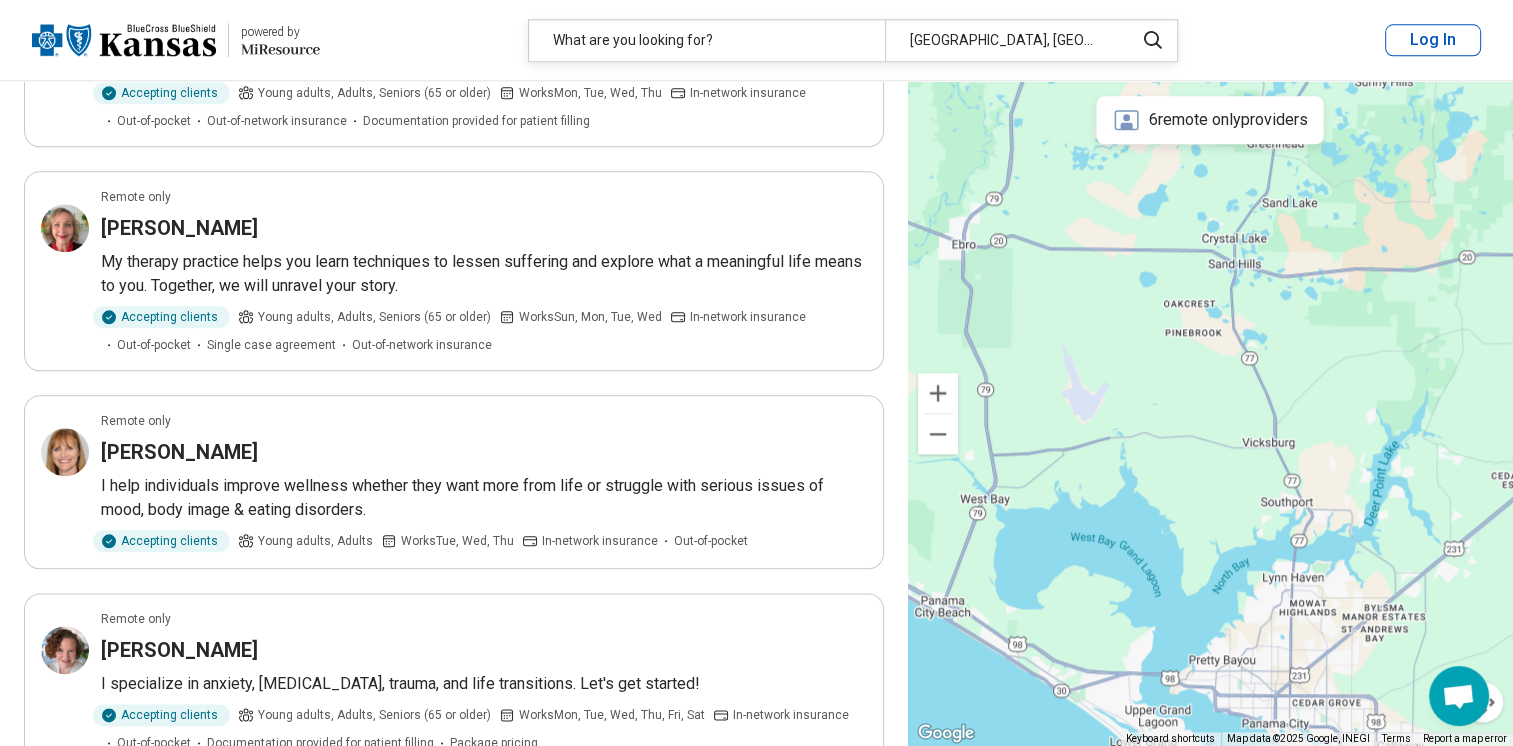 scroll, scrollTop: 2240, scrollLeft: 0, axis: vertical 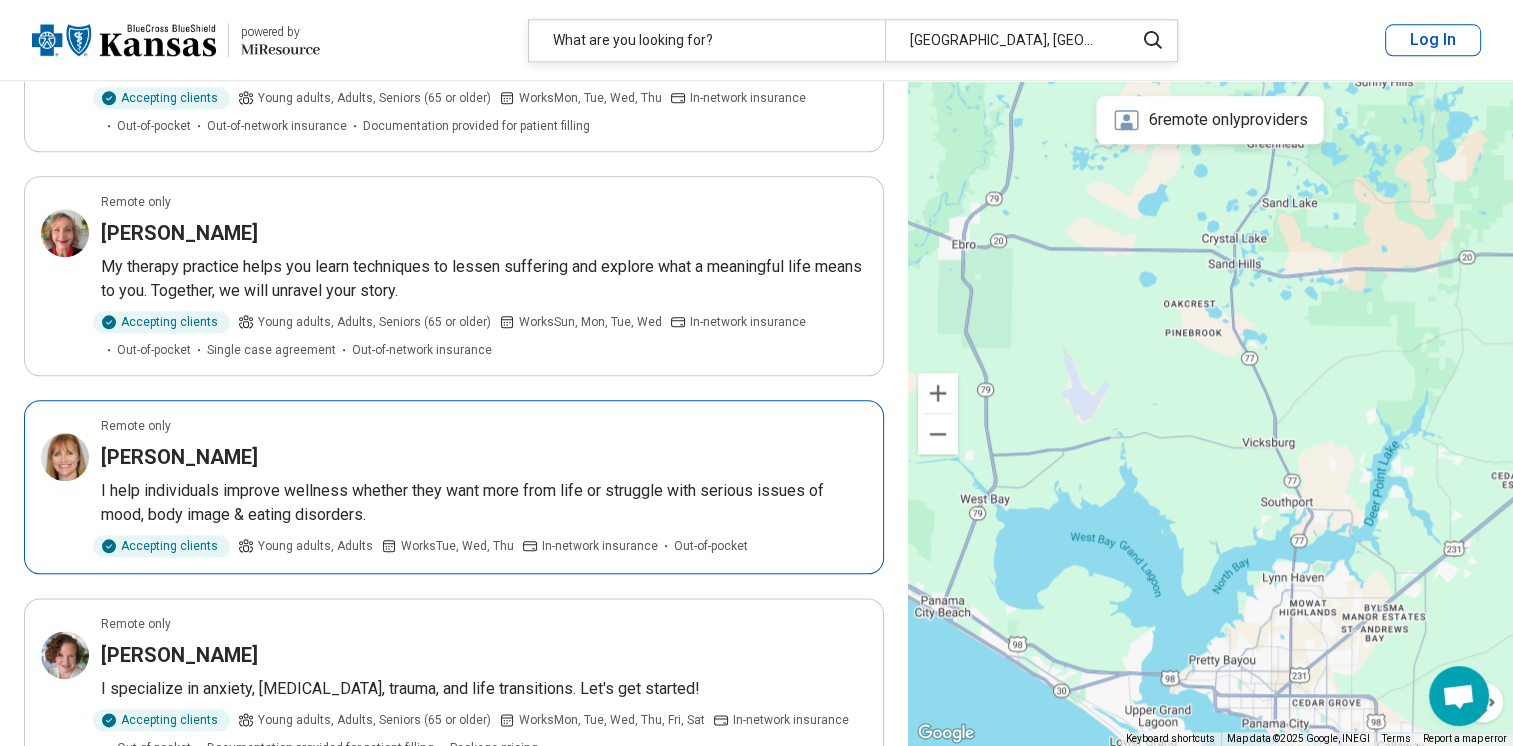 click on "[PERSON_NAME]" at bounding box center (179, 457) 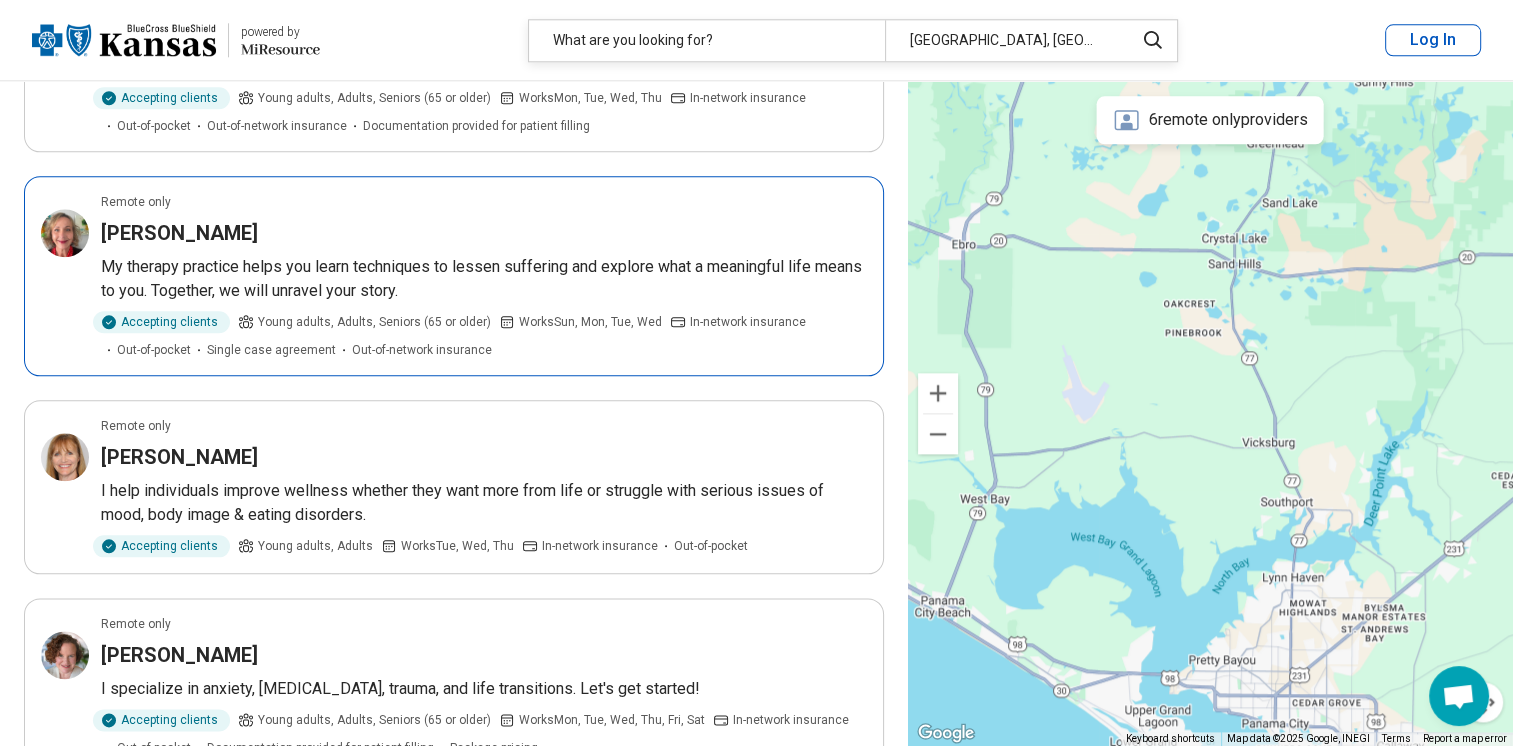 click on "[PERSON_NAME]" at bounding box center (179, 233) 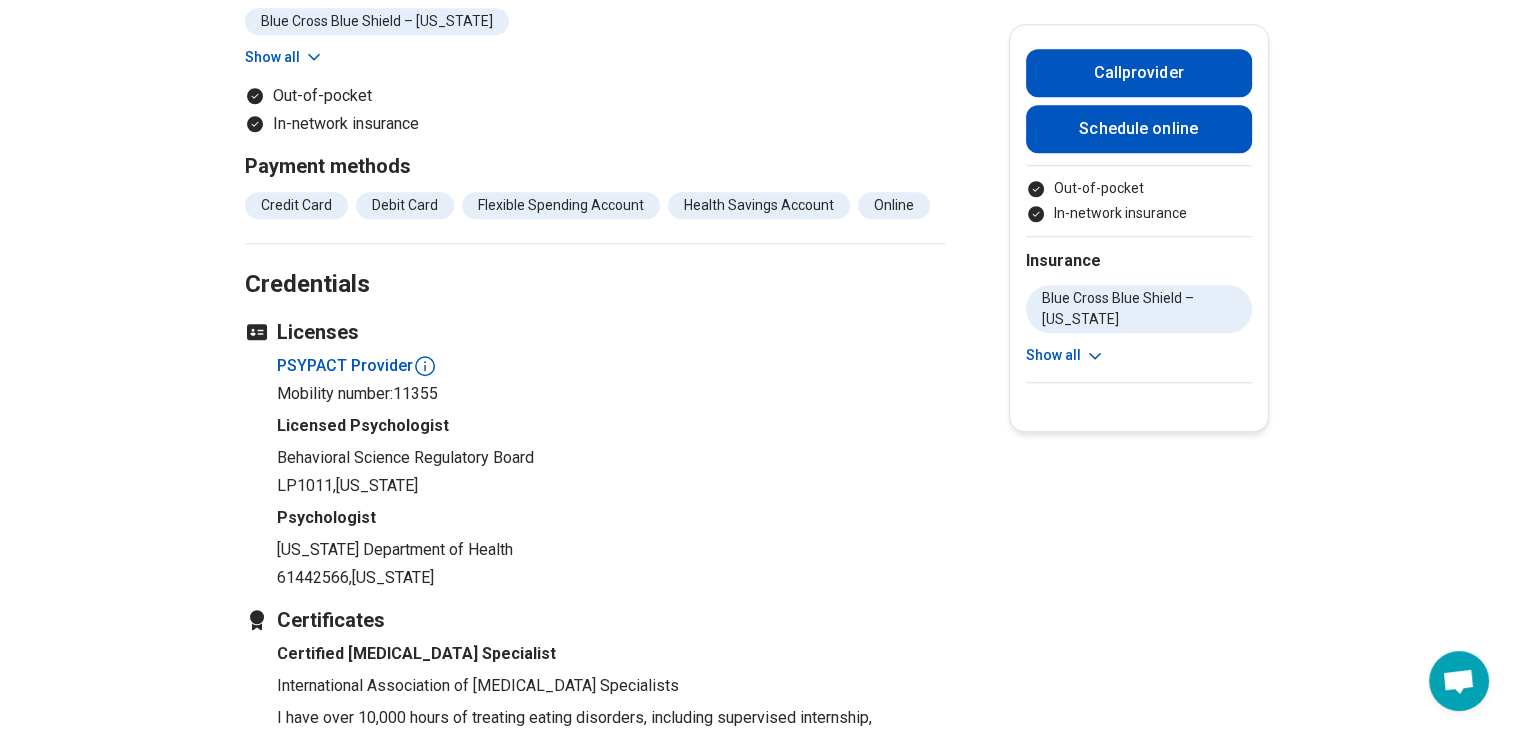 scroll, scrollTop: 1640, scrollLeft: 0, axis: vertical 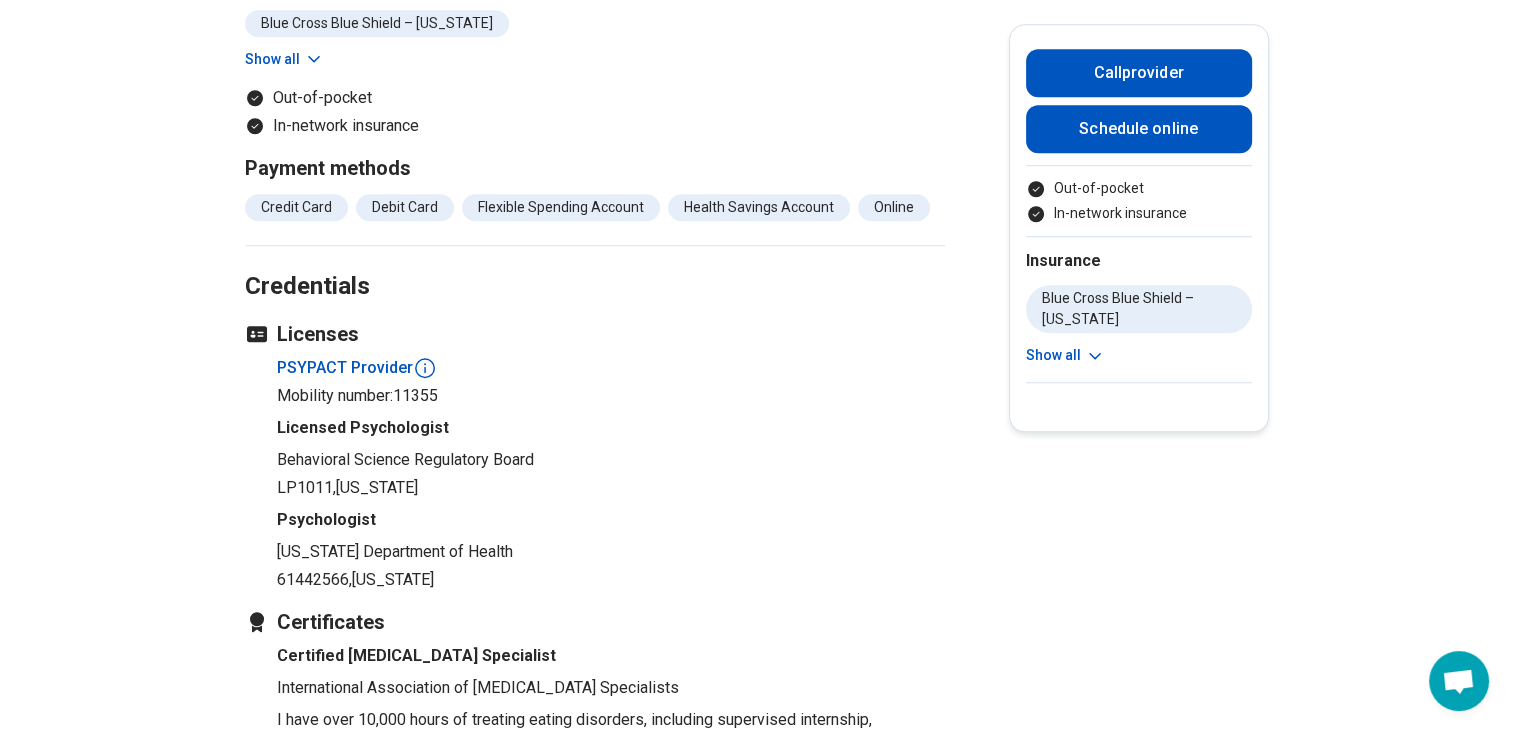click on "Show all" at bounding box center (1065, 355) 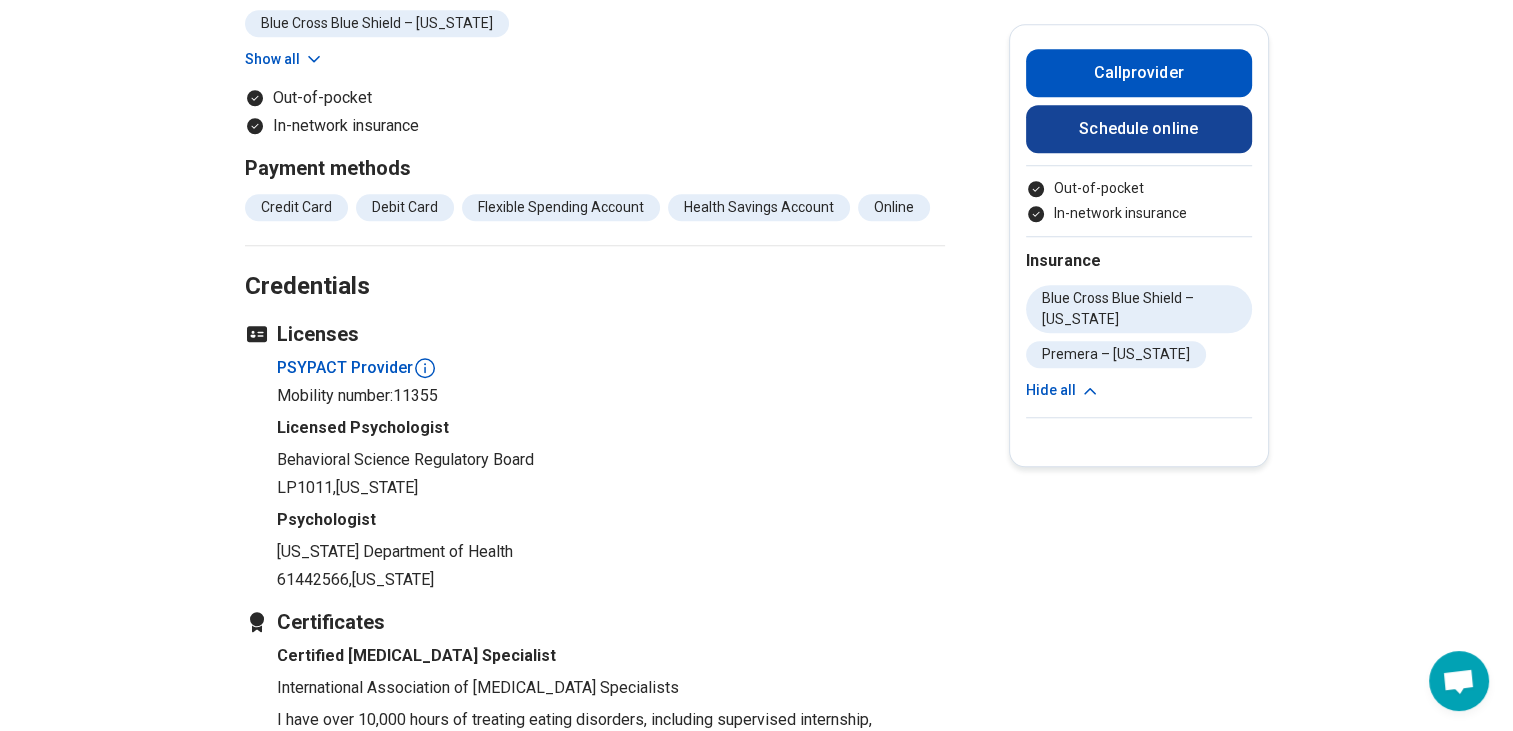 click on "Schedule online" at bounding box center (1139, 129) 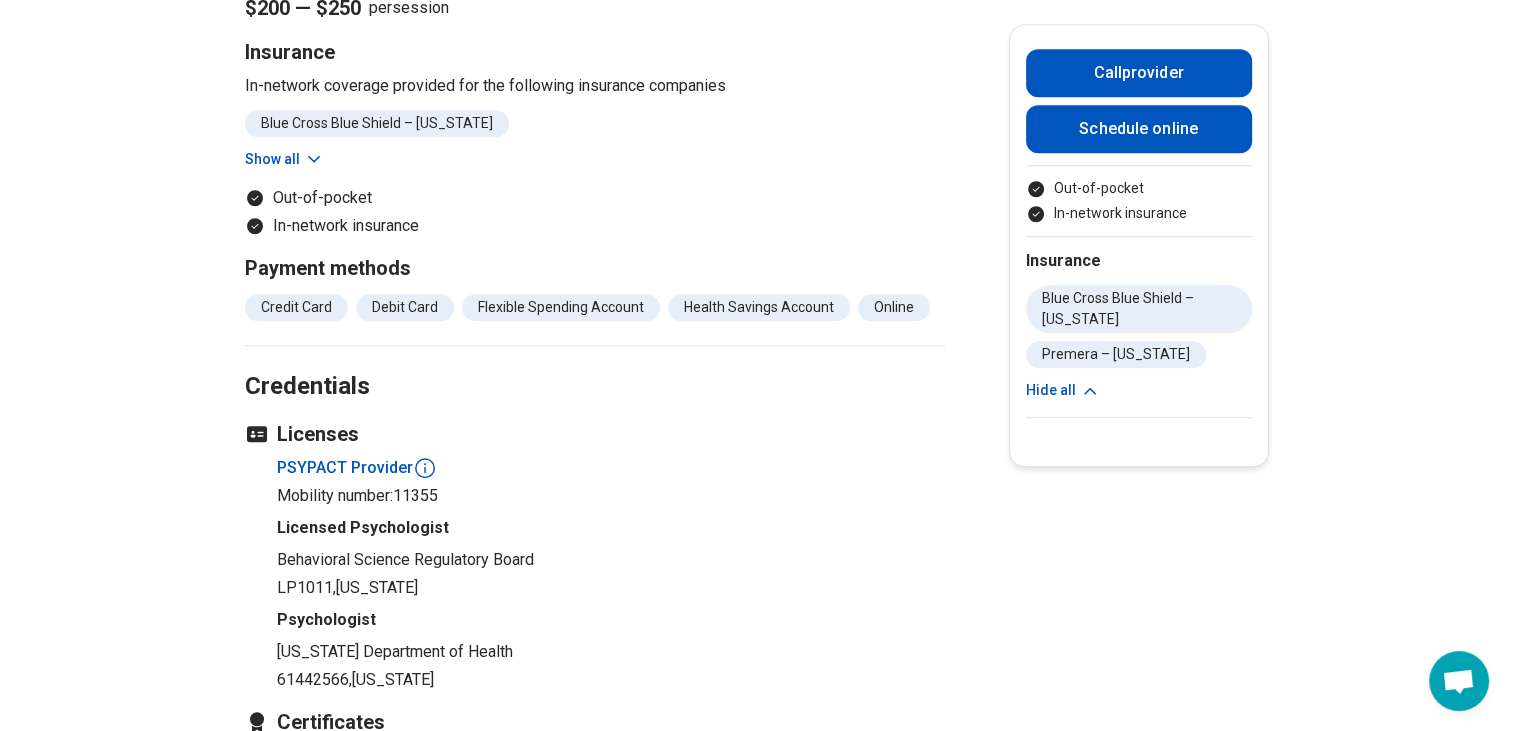 scroll, scrollTop: 1480, scrollLeft: 0, axis: vertical 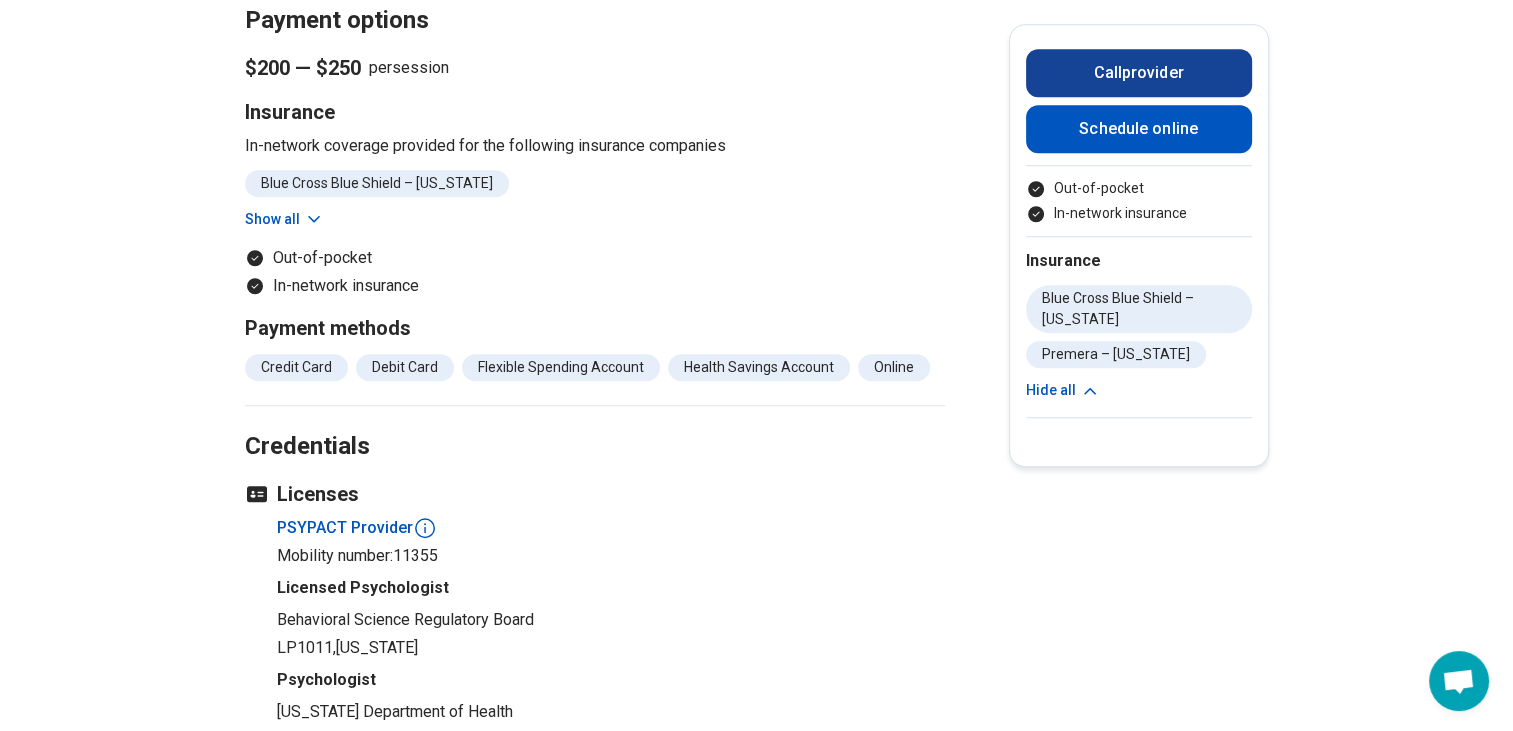 click on "Call  provider" at bounding box center [1139, 73] 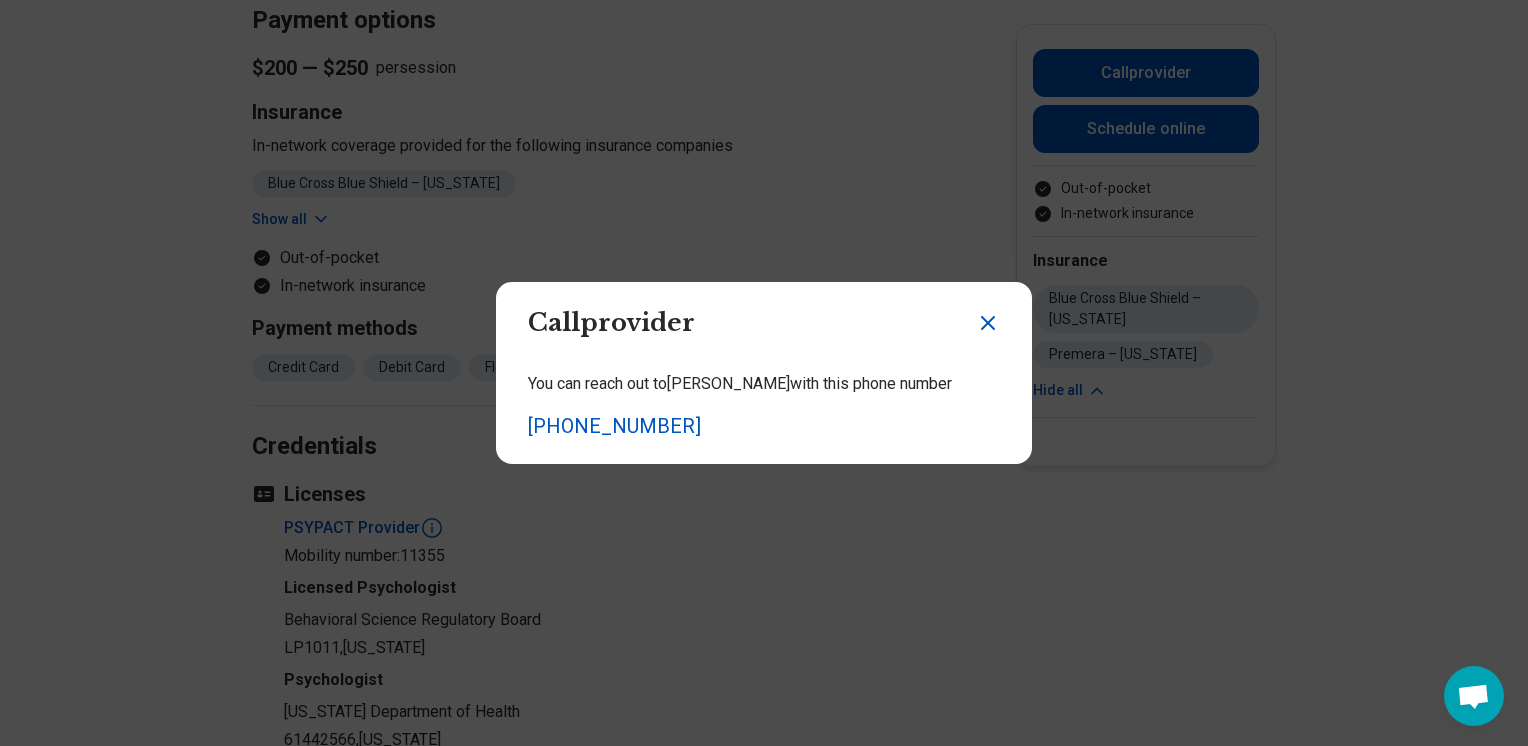 click 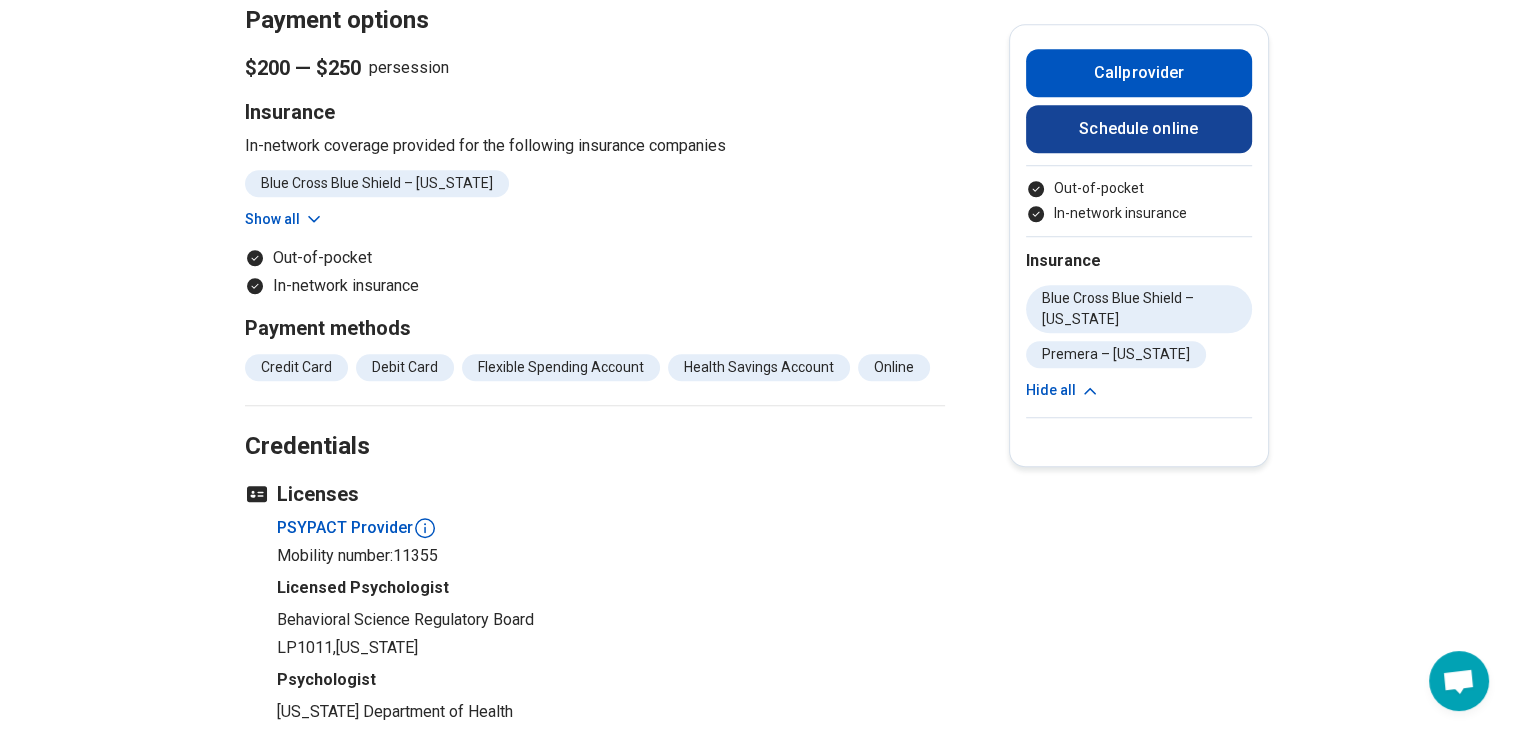 click on "Schedule online" at bounding box center [1139, 129] 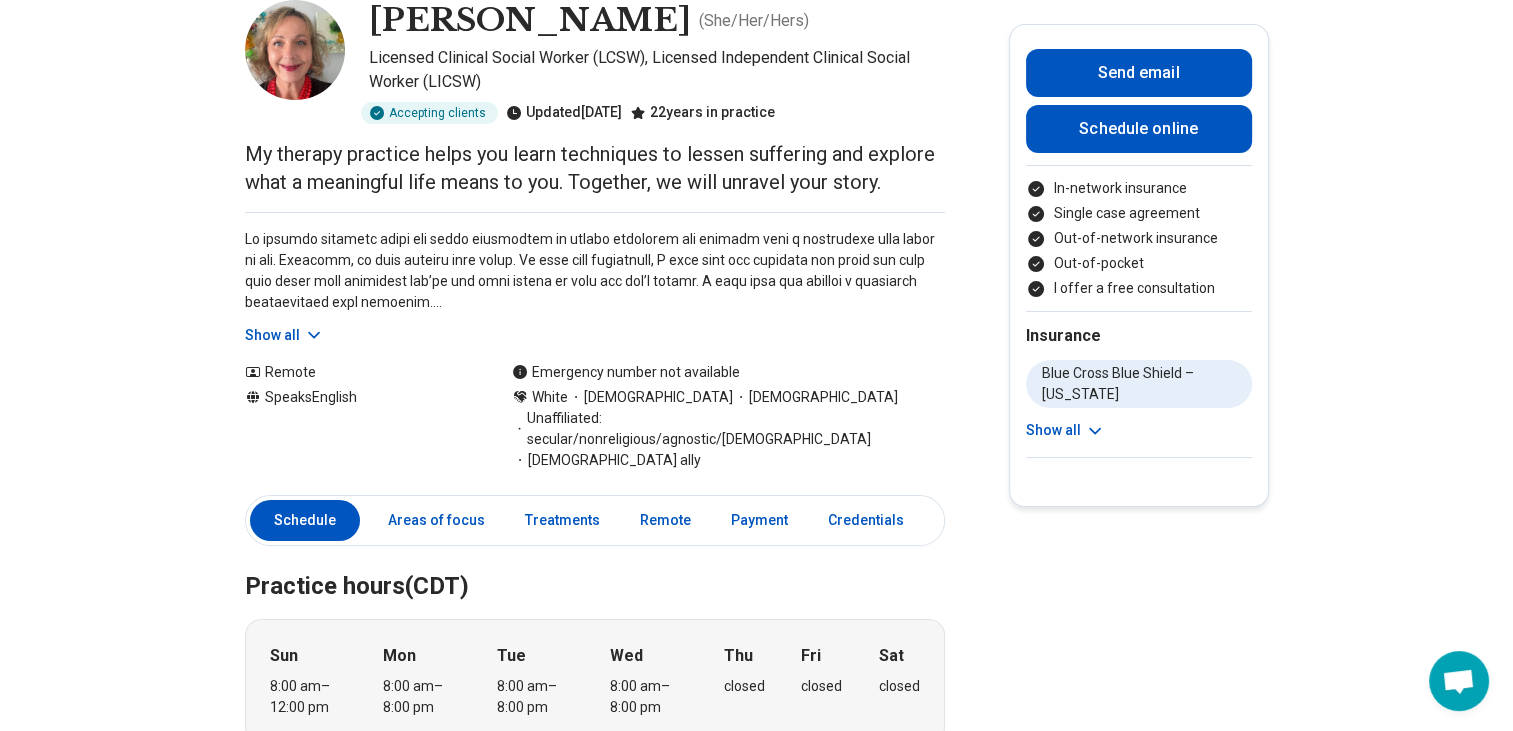 scroll, scrollTop: 120, scrollLeft: 0, axis: vertical 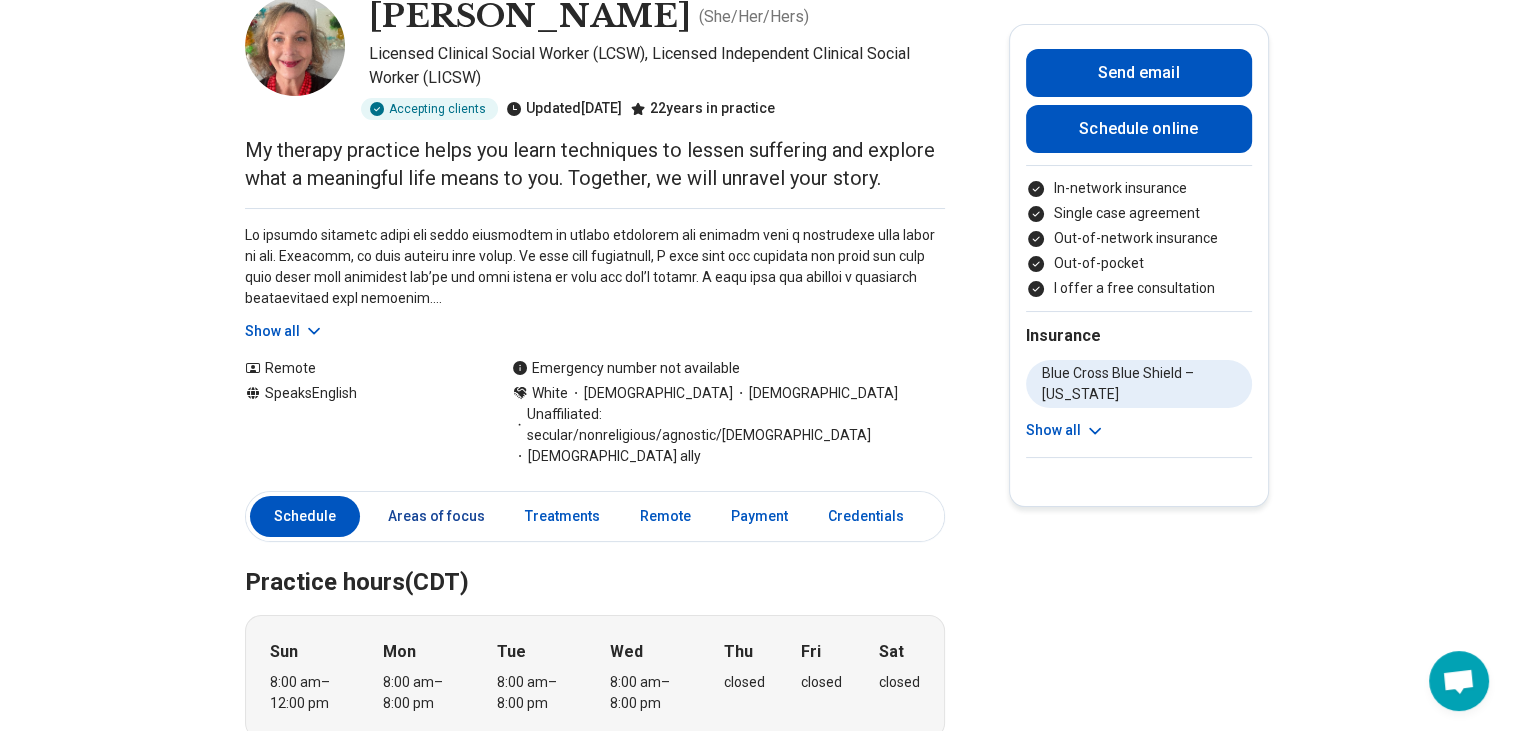 click on "Areas of focus" at bounding box center [436, 516] 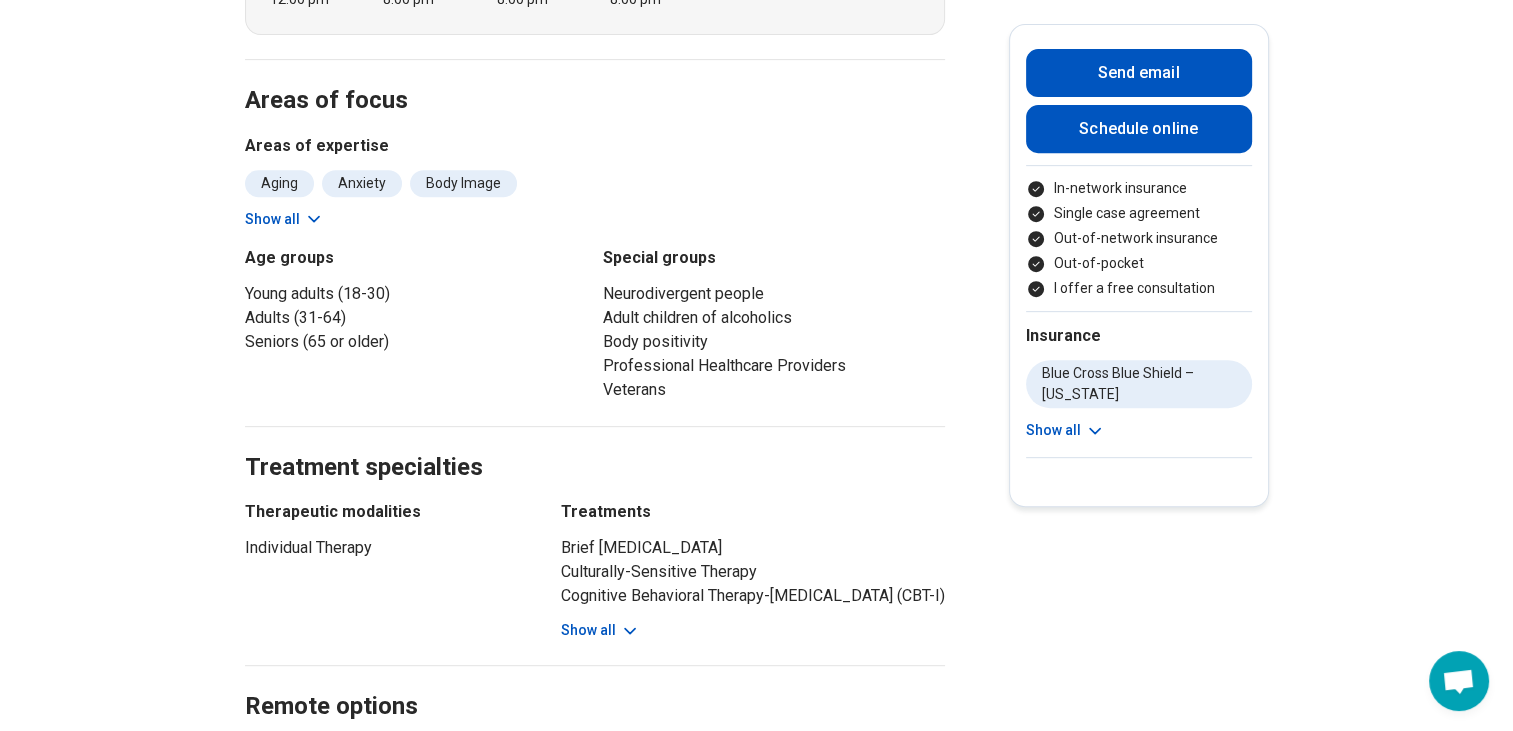 scroll, scrollTop: 838, scrollLeft: 0, axis: vertical 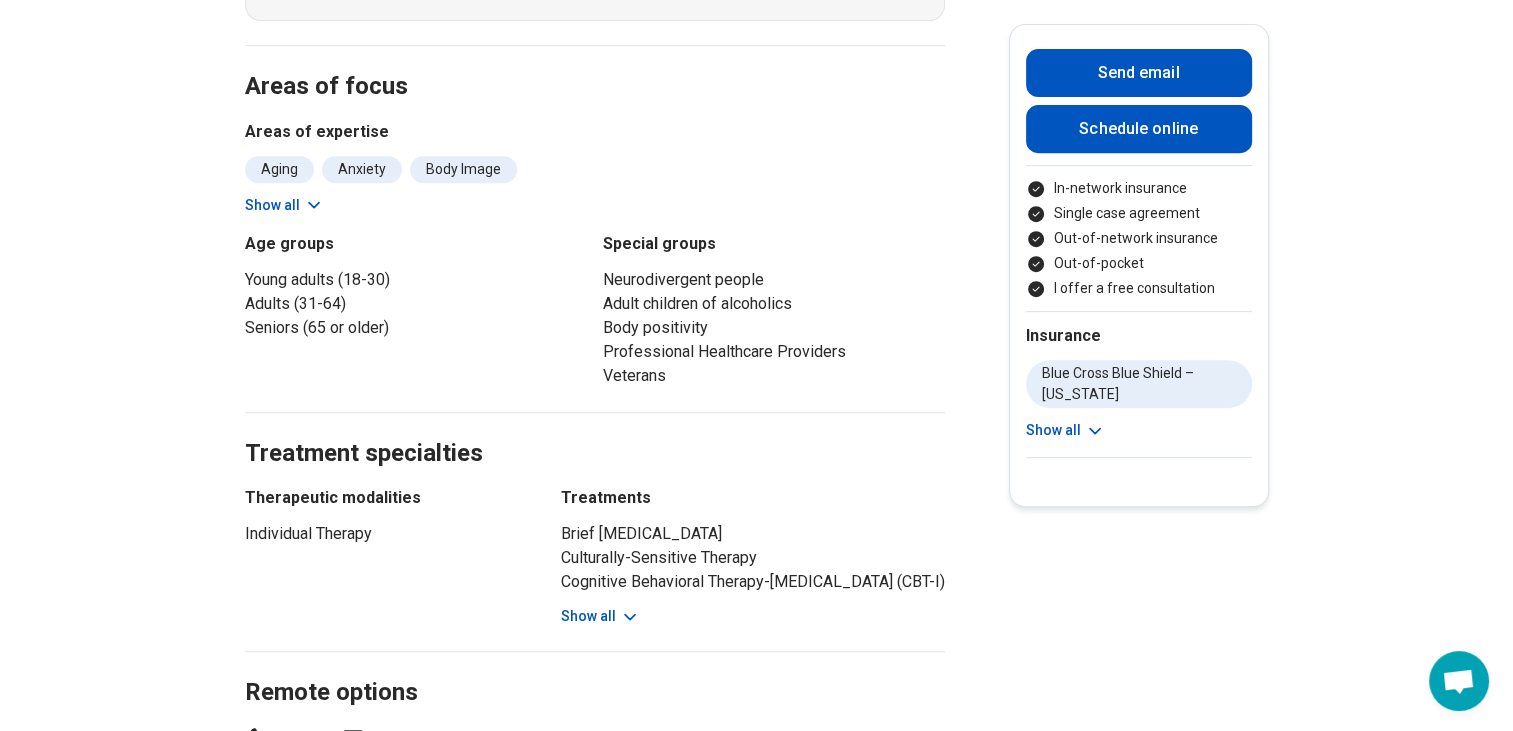 click on "Show all" at bounding box center [600, 616] 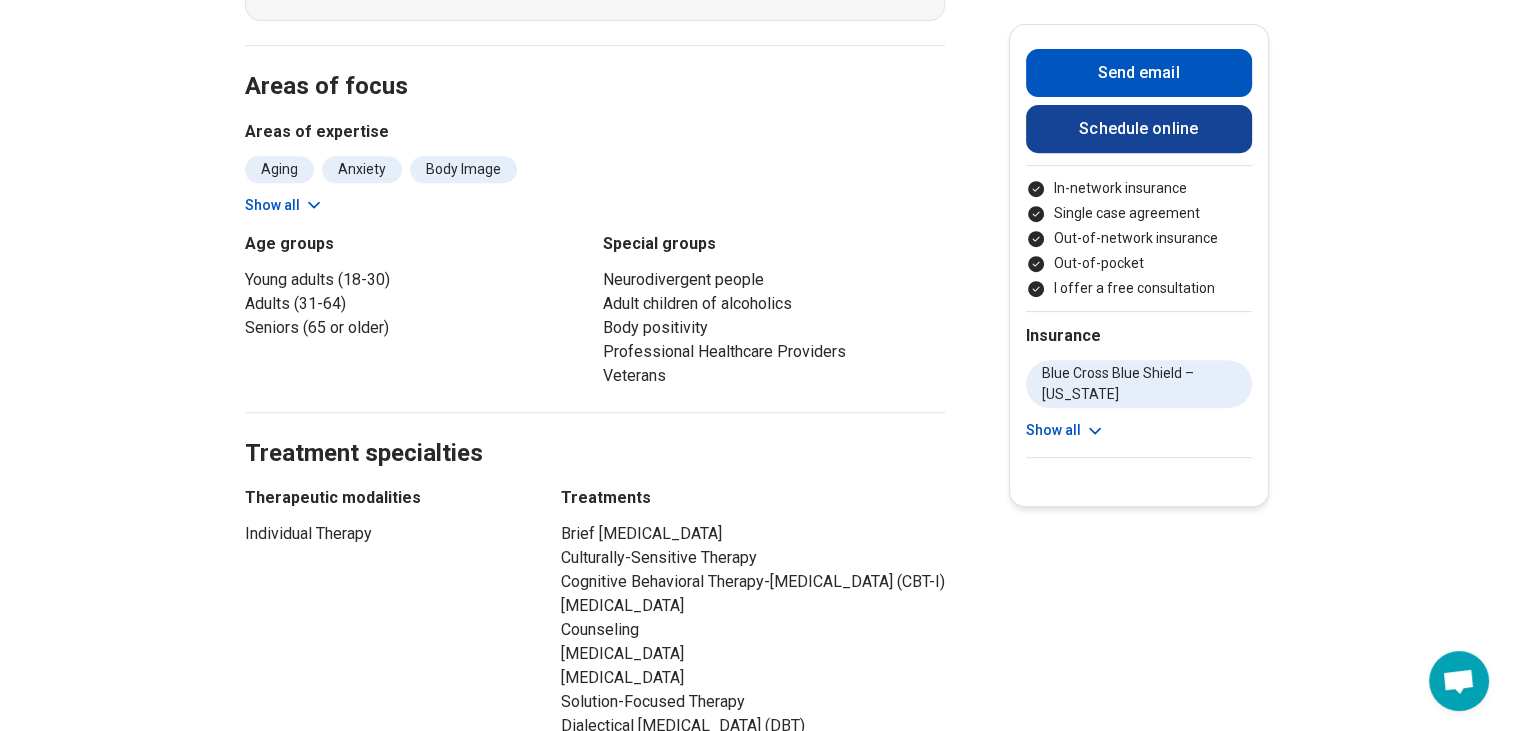 click on "Schedule online" at bounding box center (1139, 129) 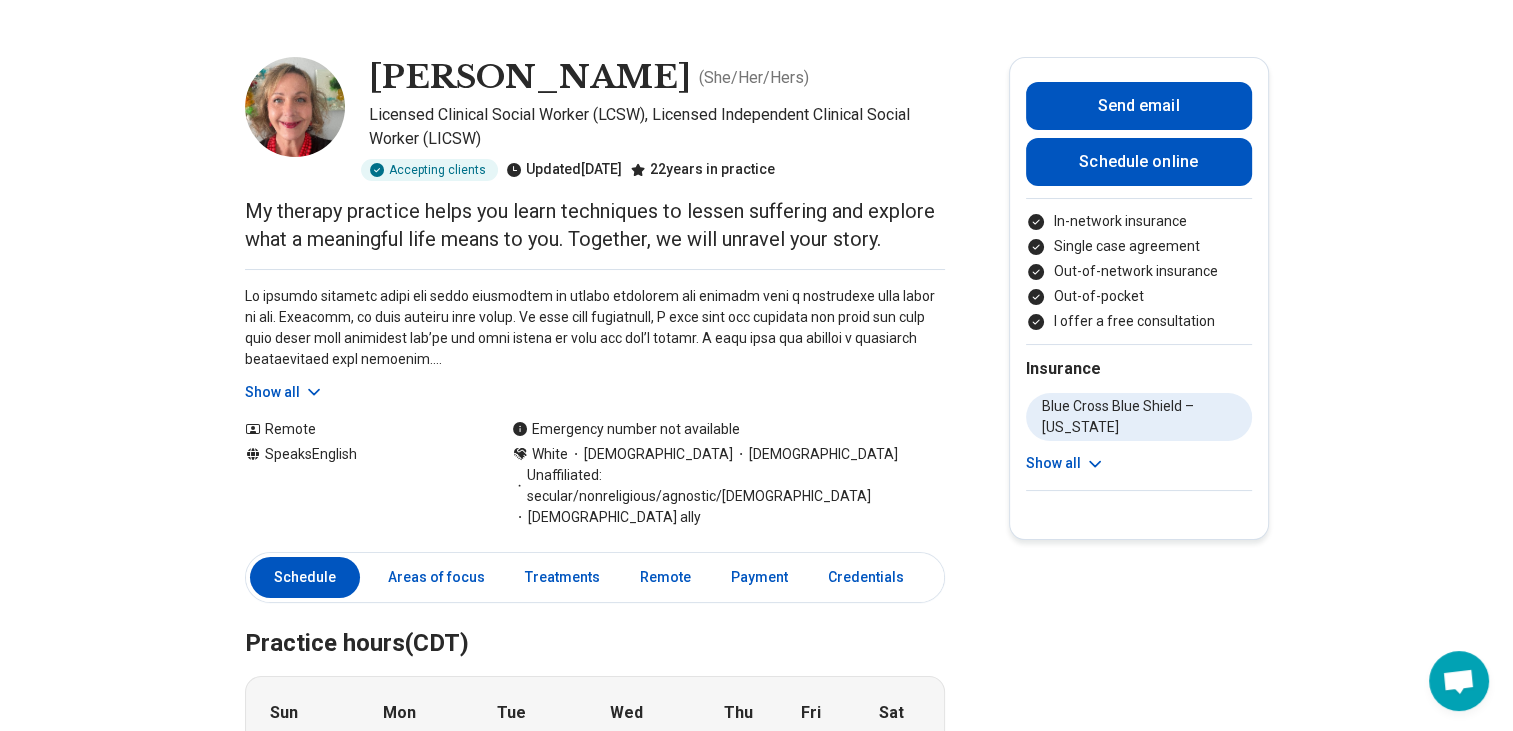 scroll, scrollTop: 137, scrollLeft: 0, axis: vertical 